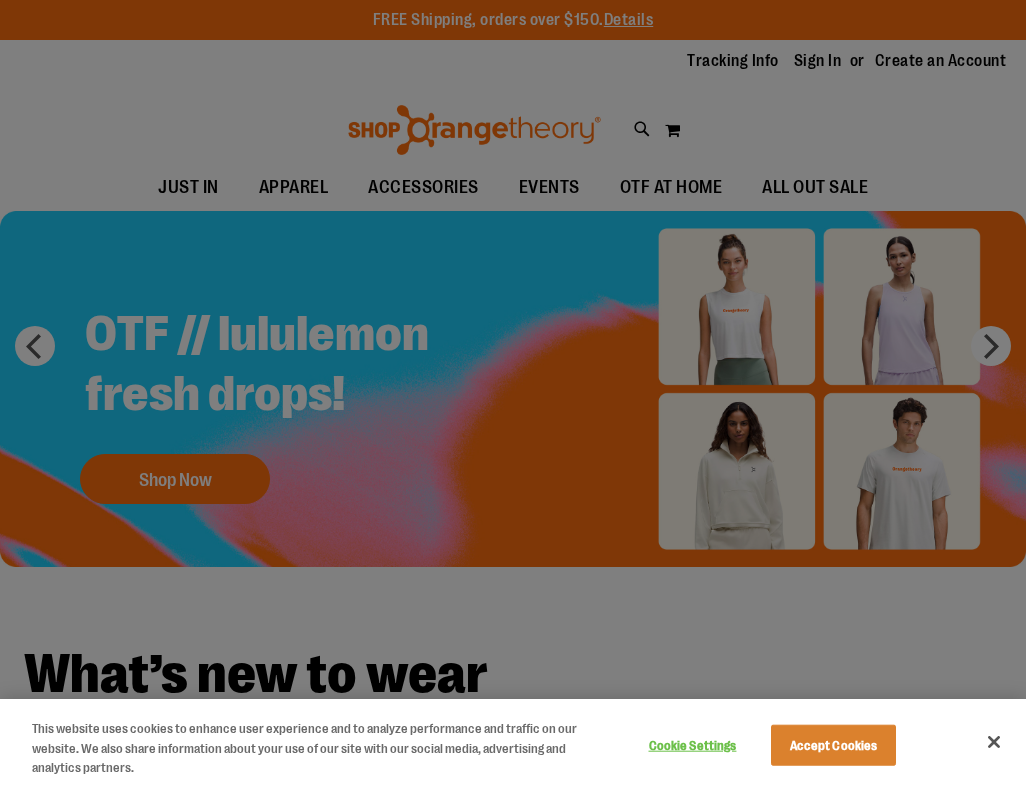 scroll, scrollTop: 0, scrollLeft: 0, axis: both 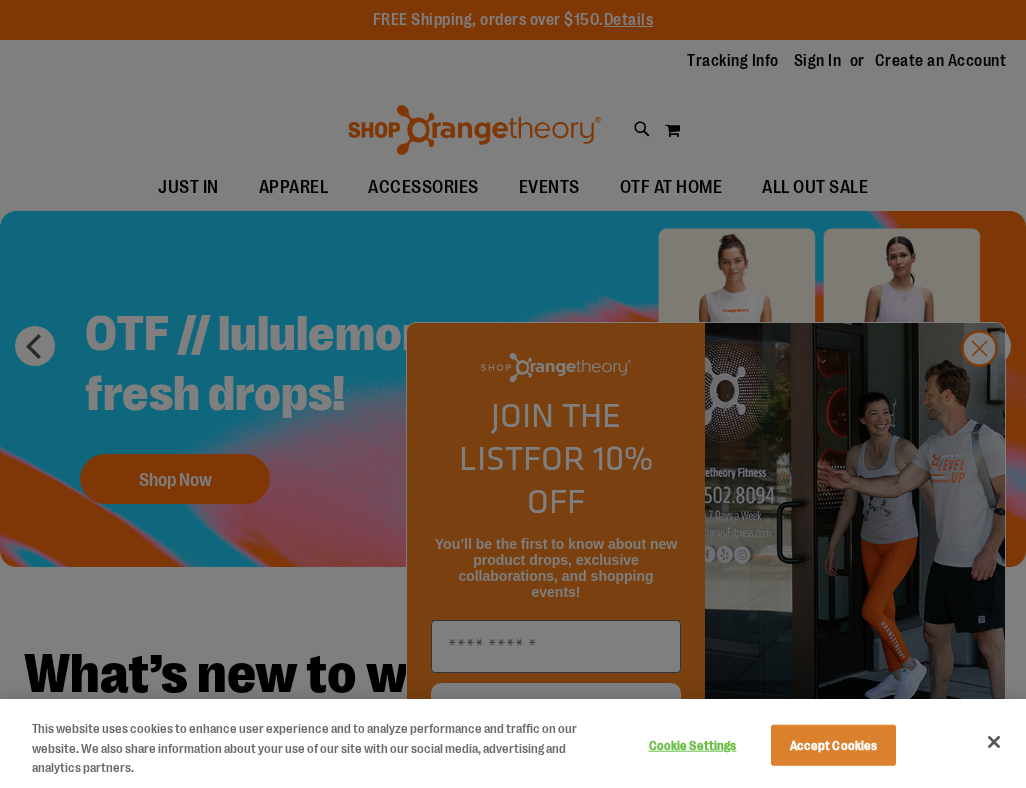 type on "**********" 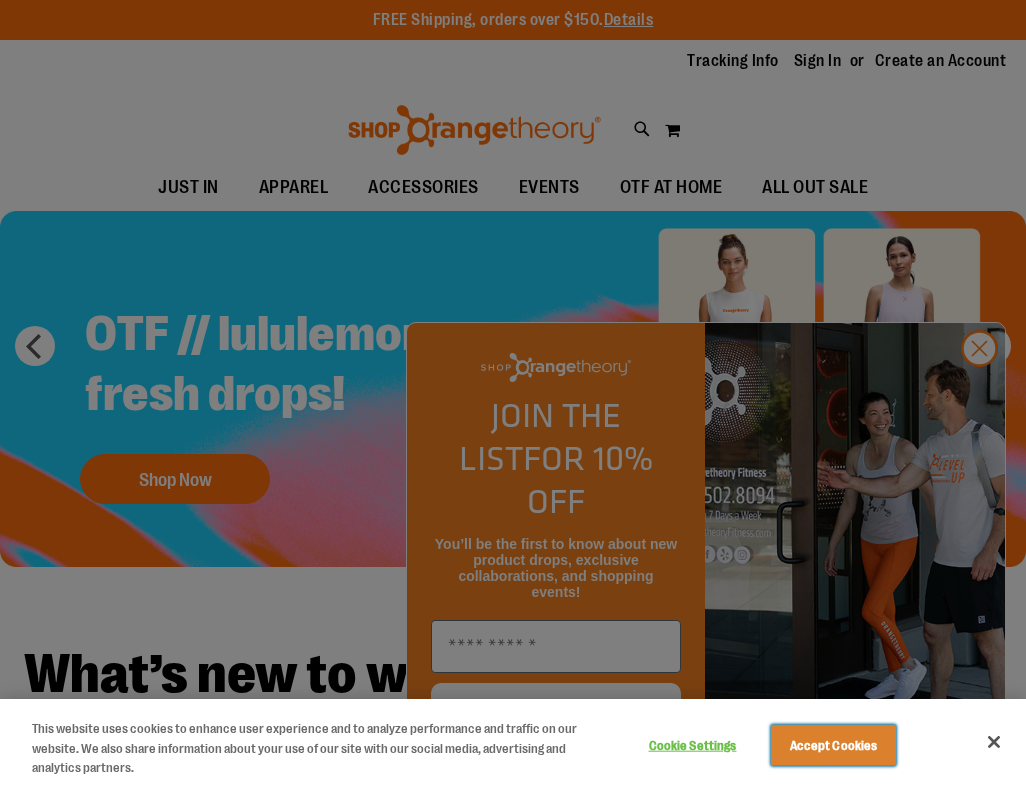click on "Accept Cookies" at bounding box center (833, 745) 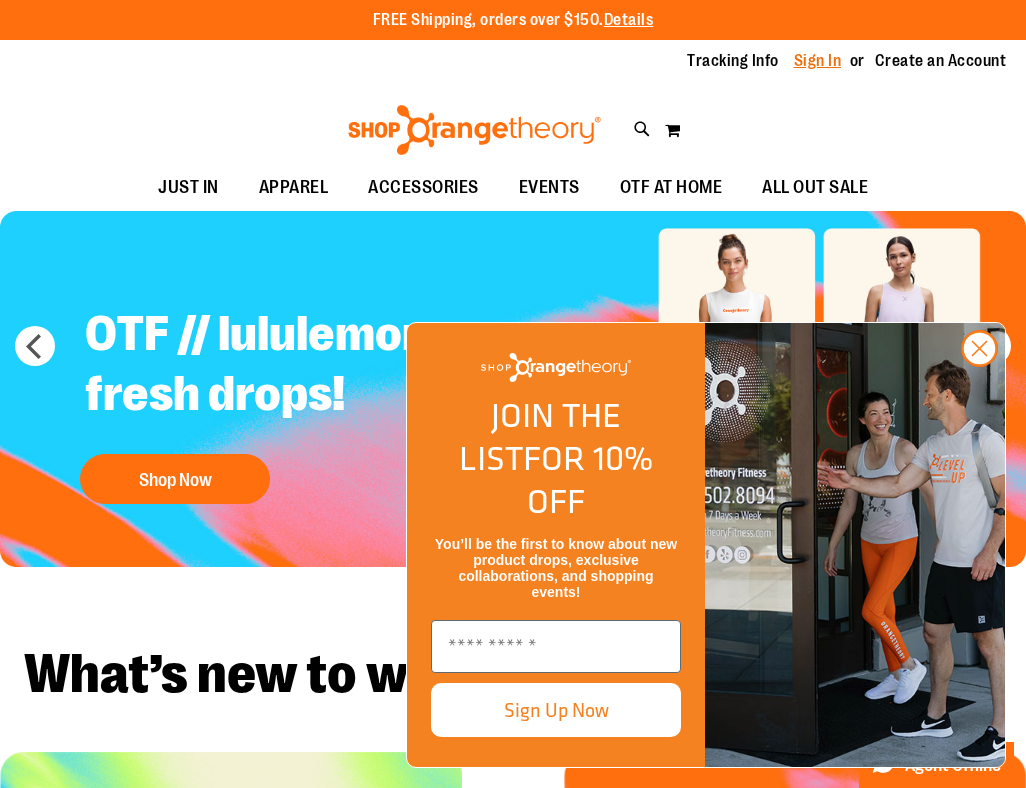 click on "Sign In" at bounding box center [818, 61] 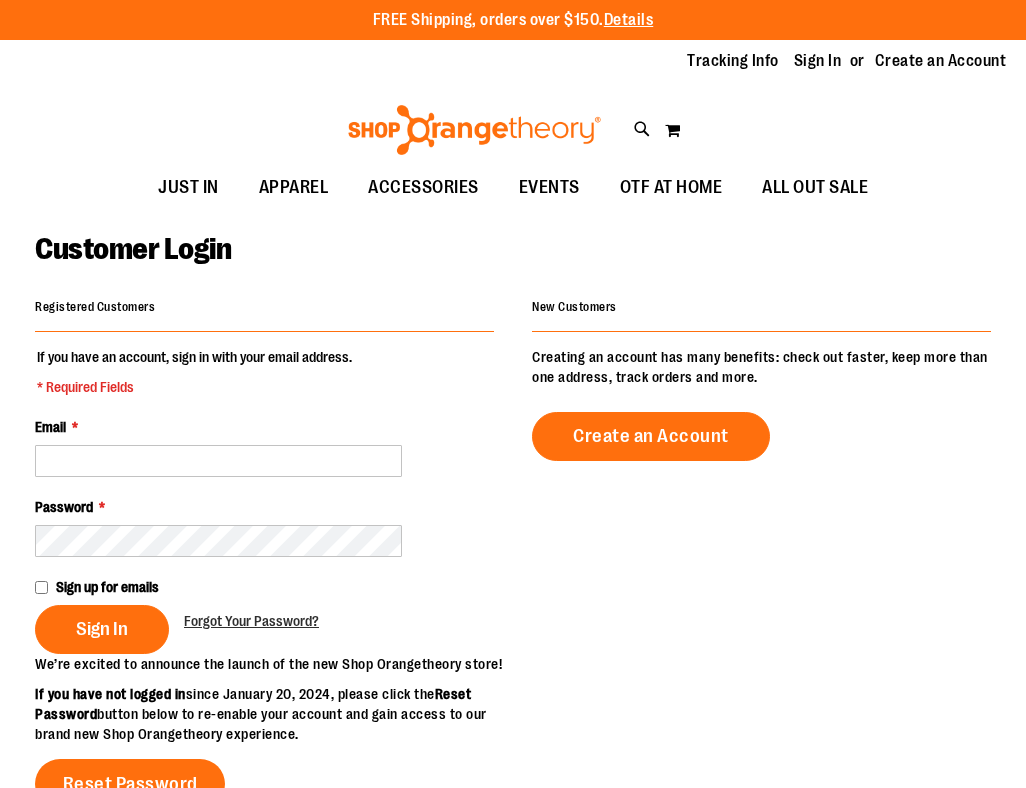 scroll, scrollTop: 0, scrollLeft: 0, axis: both 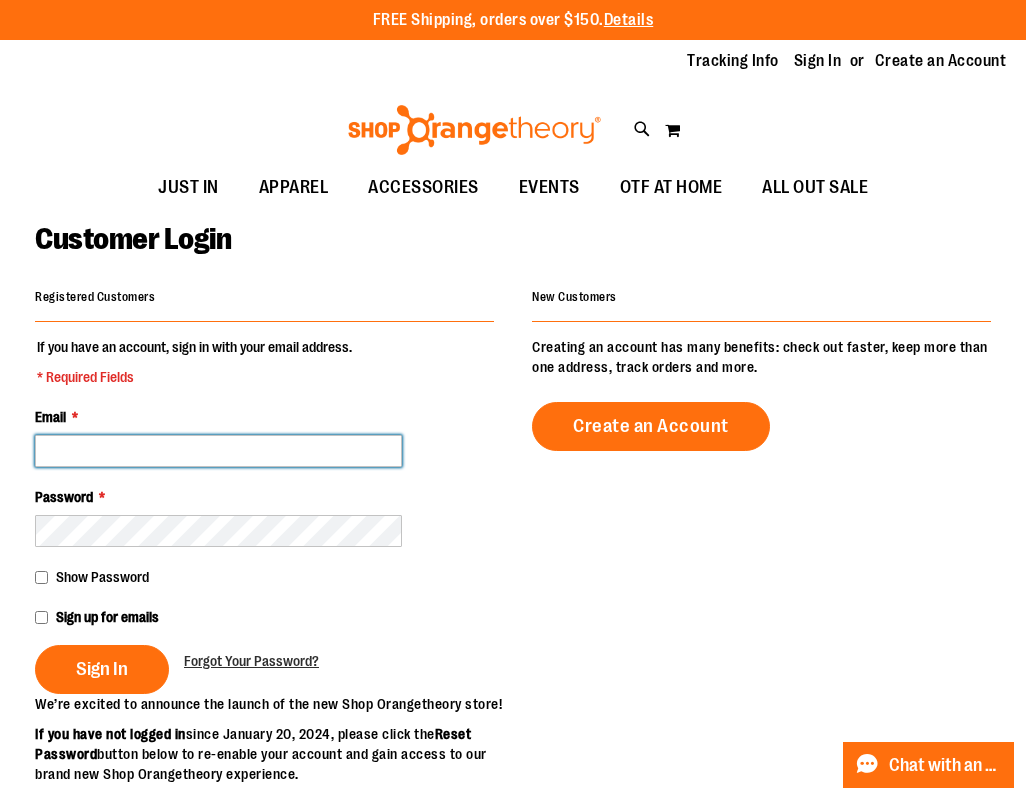 click on "Email *" at bounding box center (218, 451) 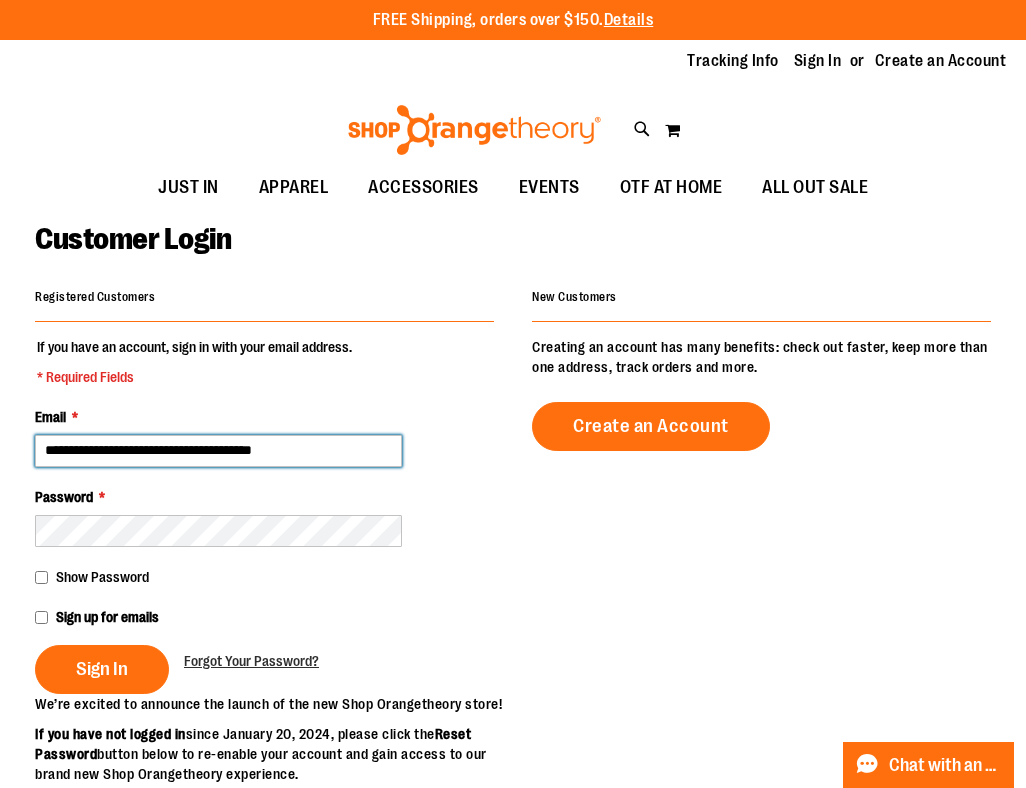 type on "**********" 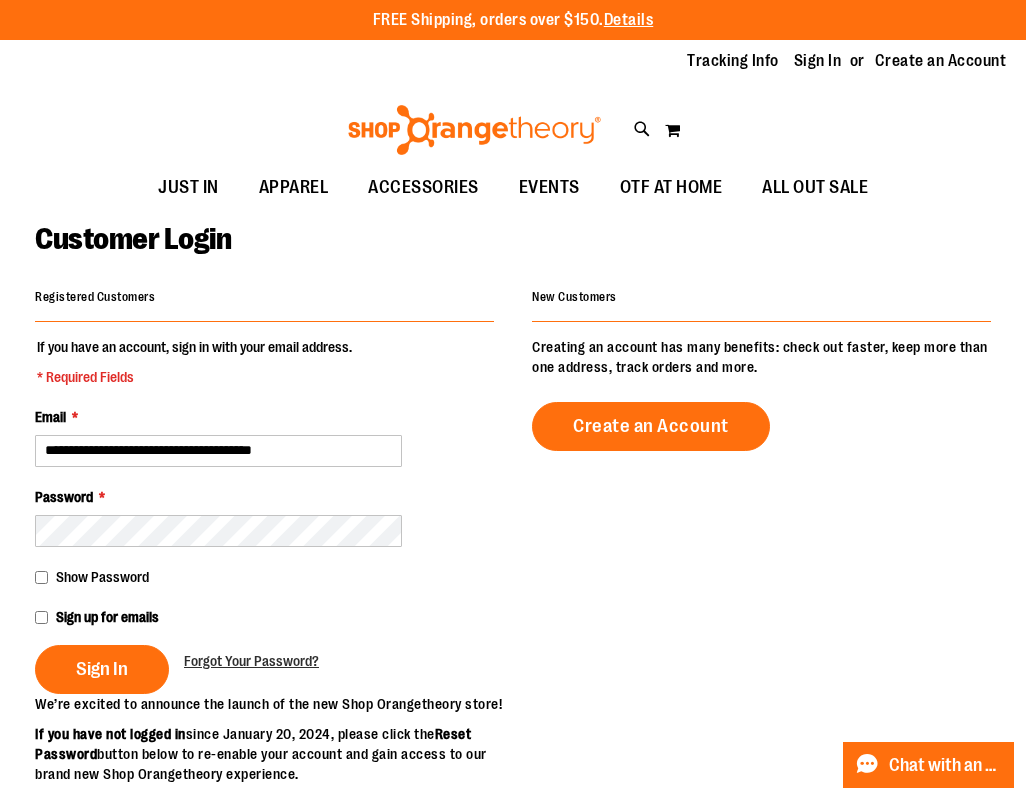 type on "**********" 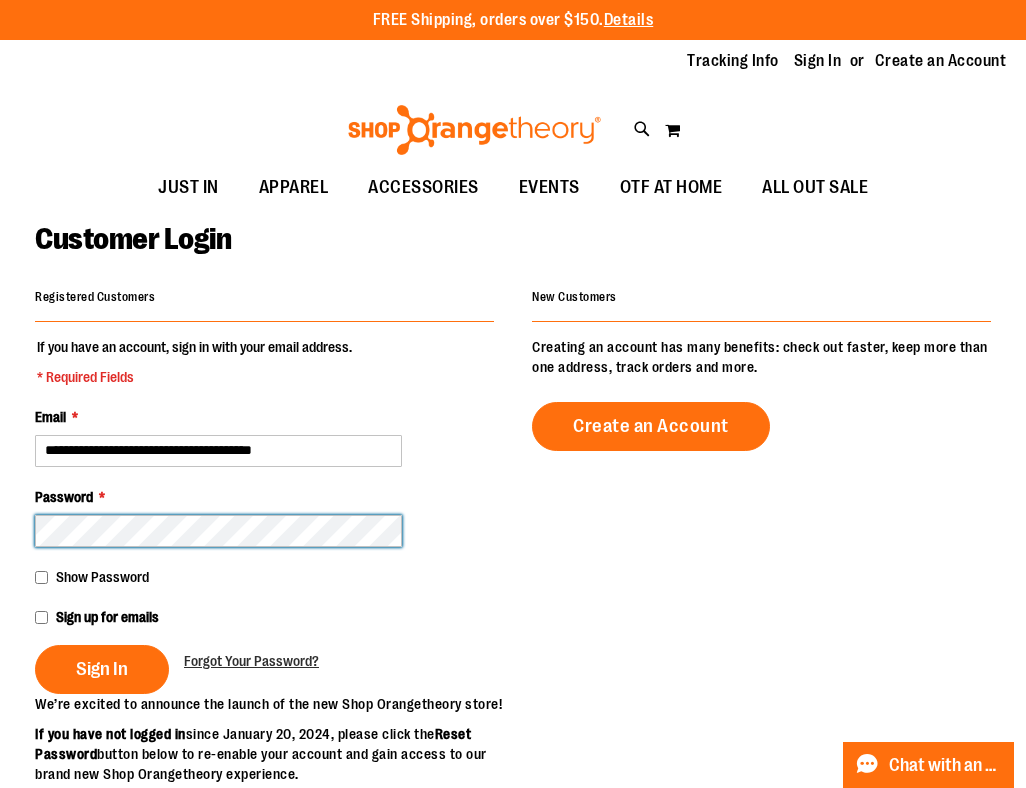 click on "Sign In" at bounding box center (102, 669) 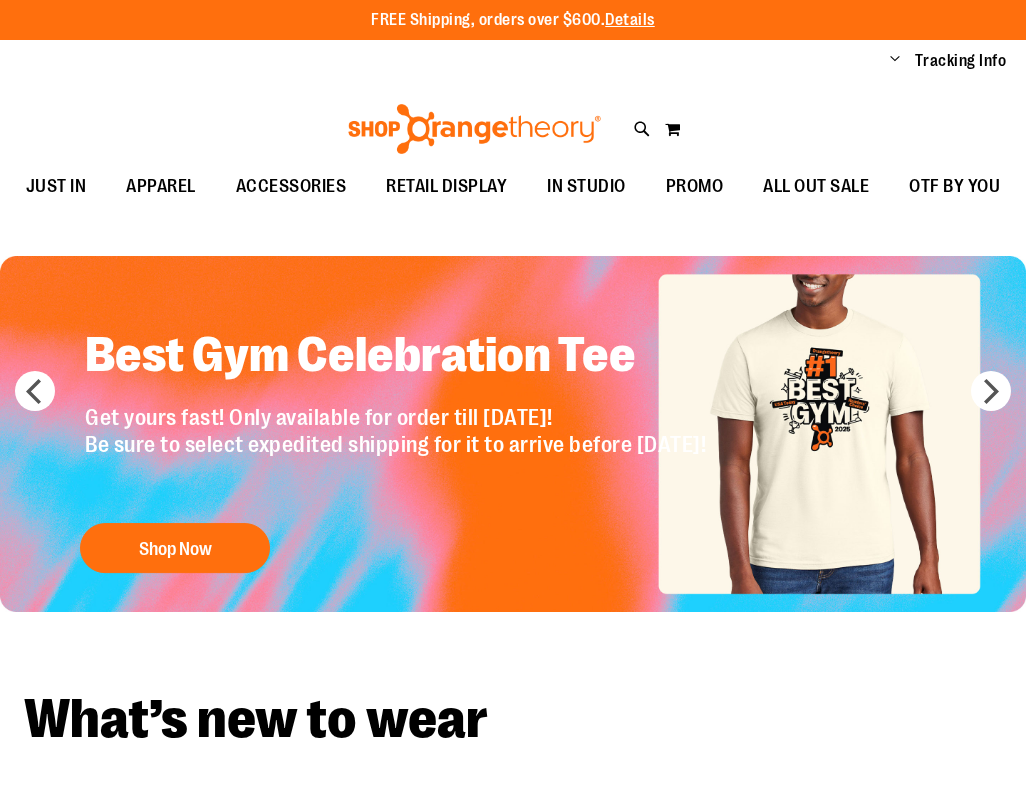 type on "**********" 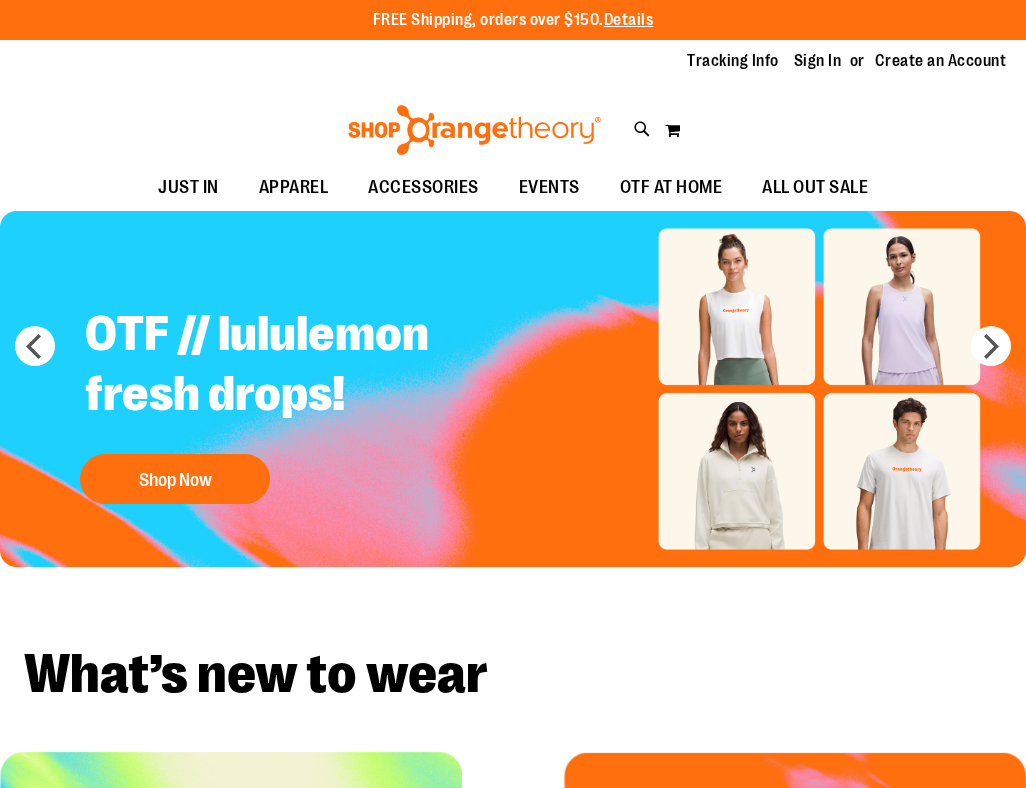 scroll, scrollTop: 0, scrollLeft: 0, axis: both 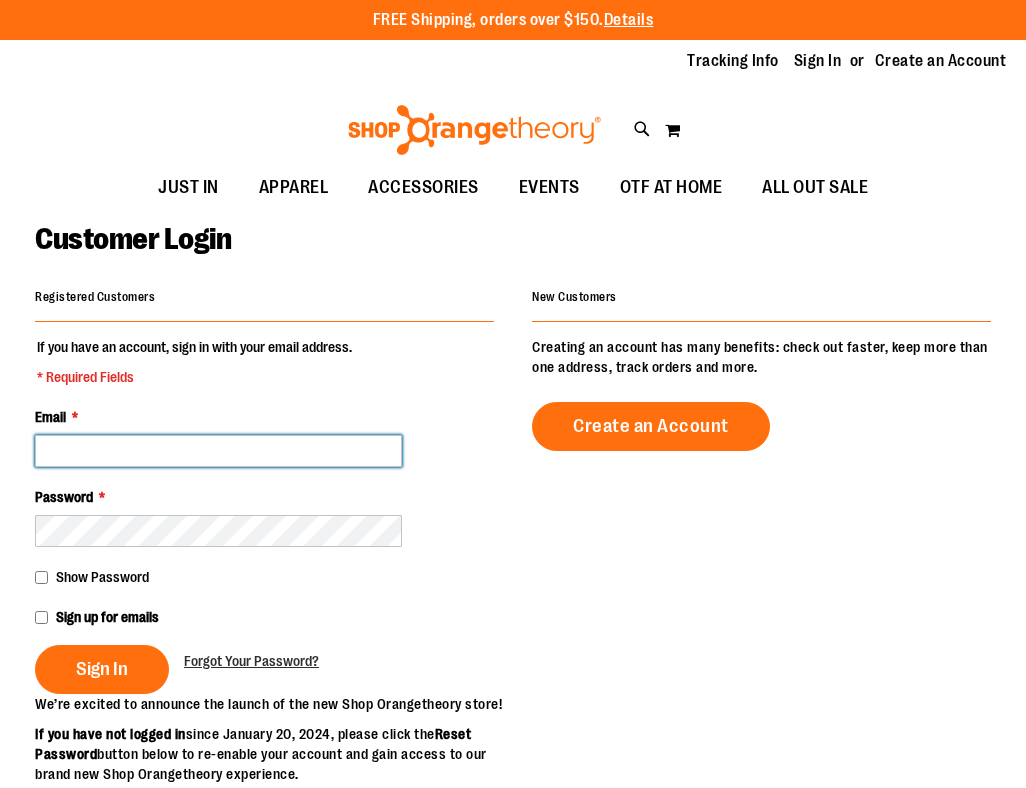 type on "**********" 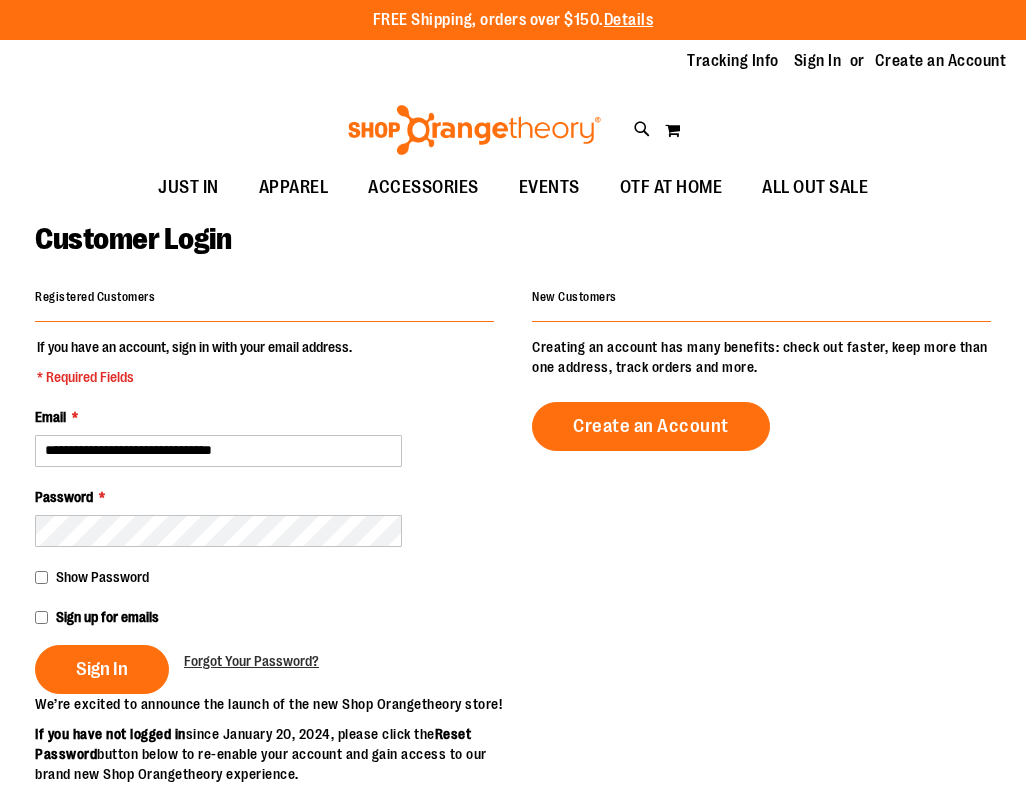 type on "**********" 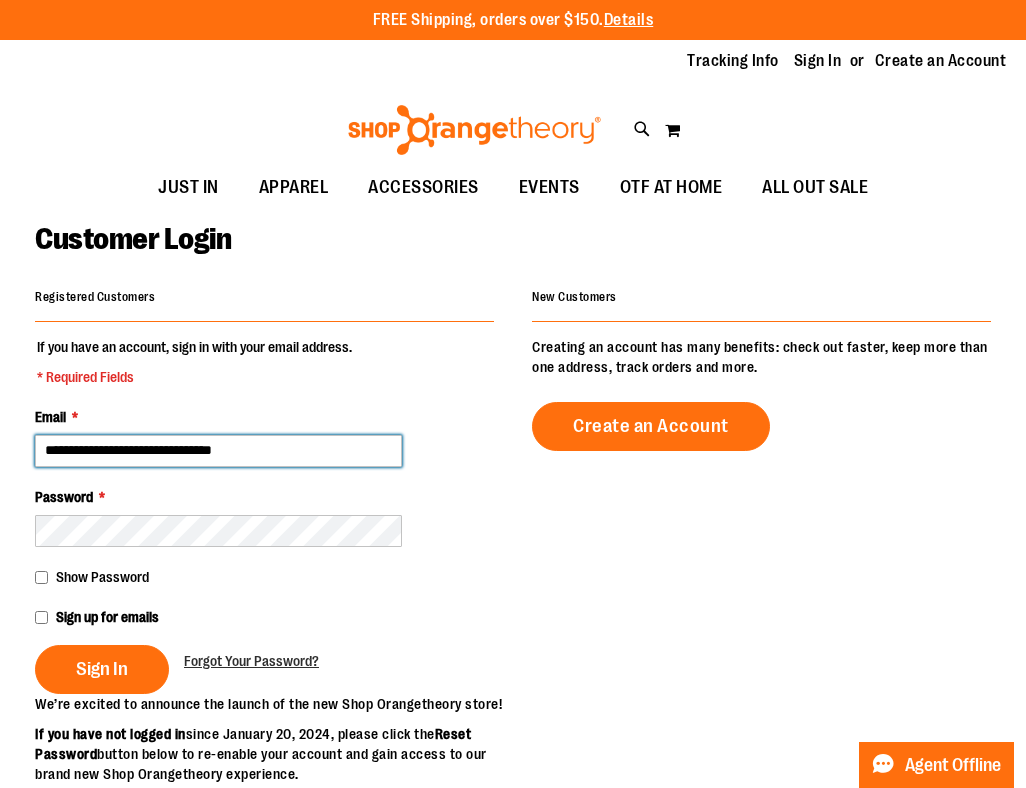 click on "**********" at bounding box center (218, 451) 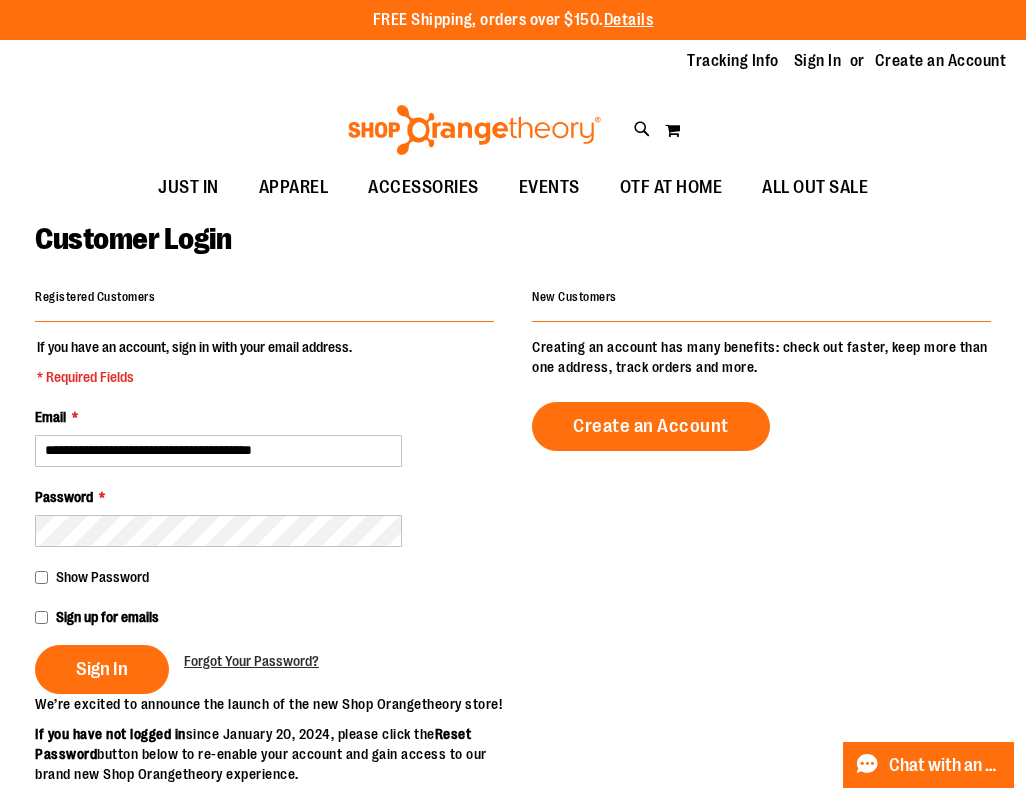 click on "**********" at bounding box center (218, 451) 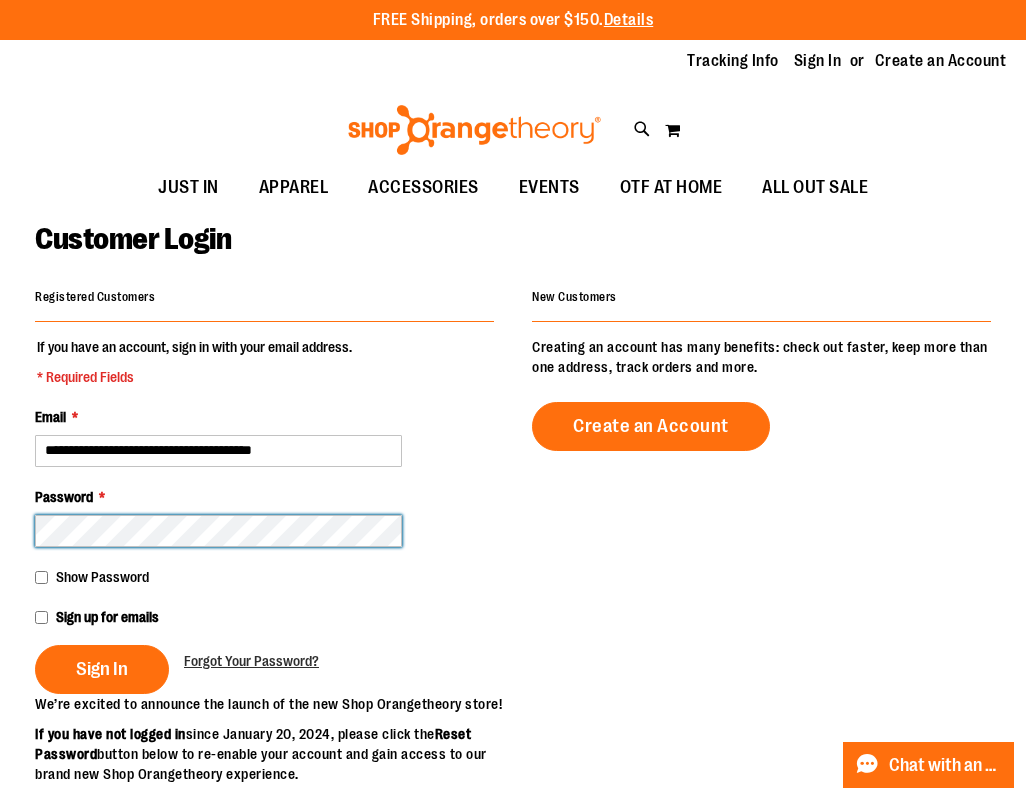 click on "Sign In" at bounding box center (102, 669) 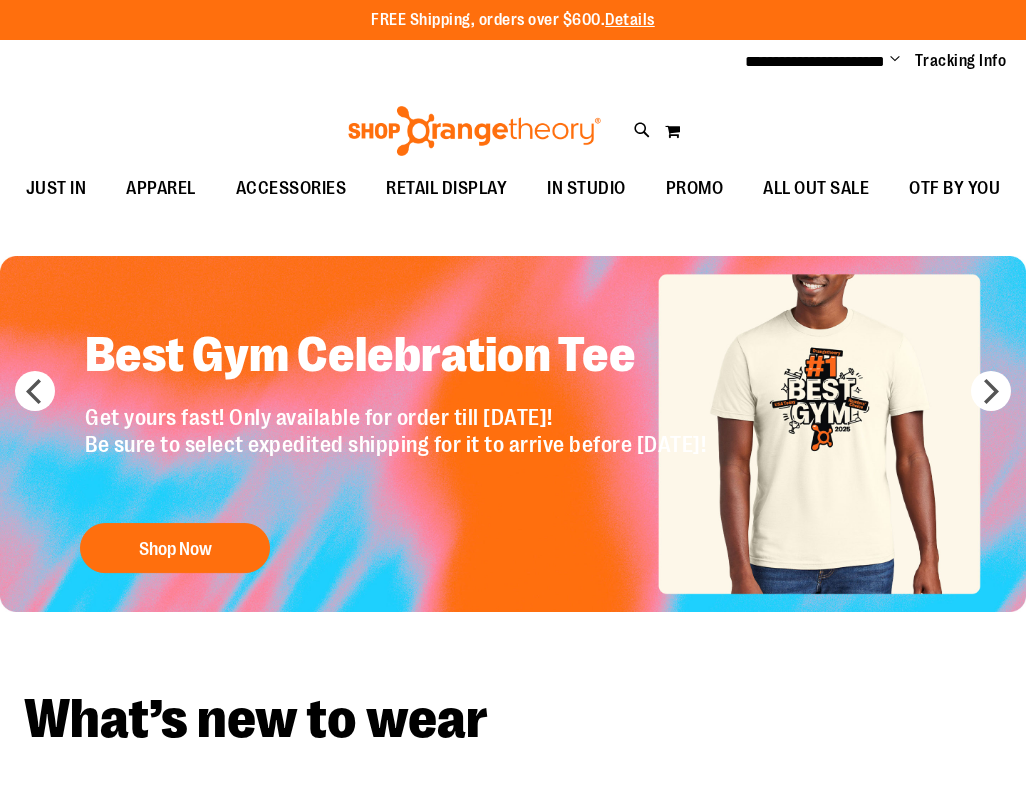 scroll, scrollTop: 0, scrollLeft: 0, axis: both 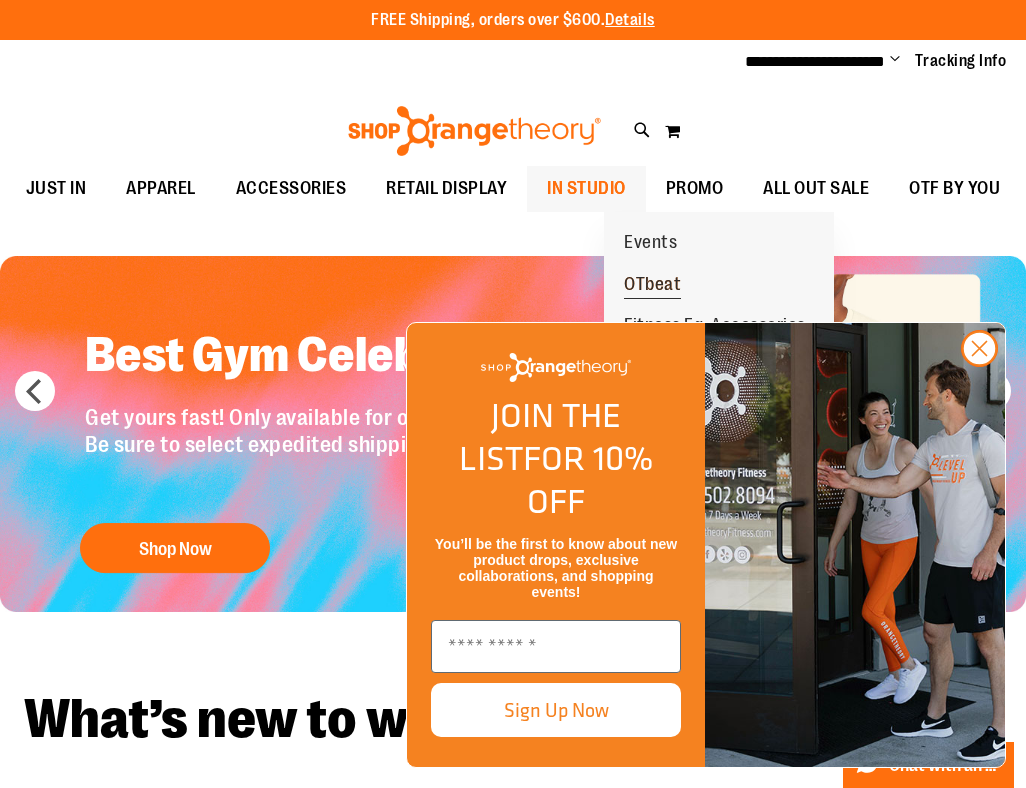 type on "**********" 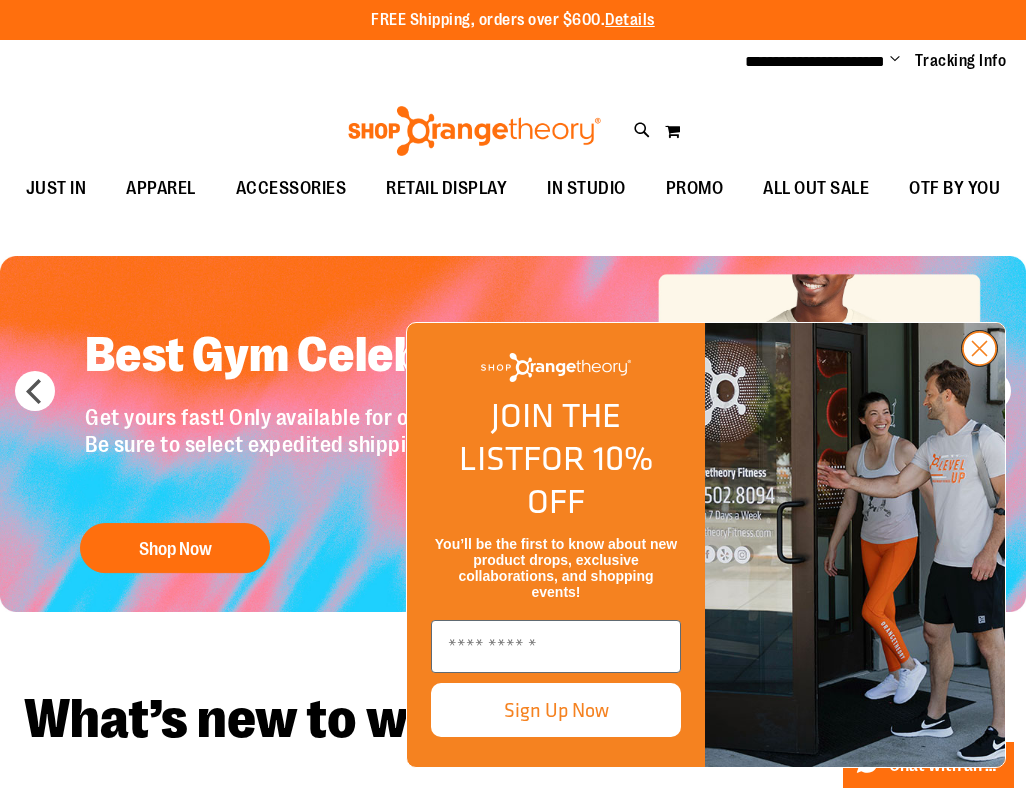 click on "Close dialog" 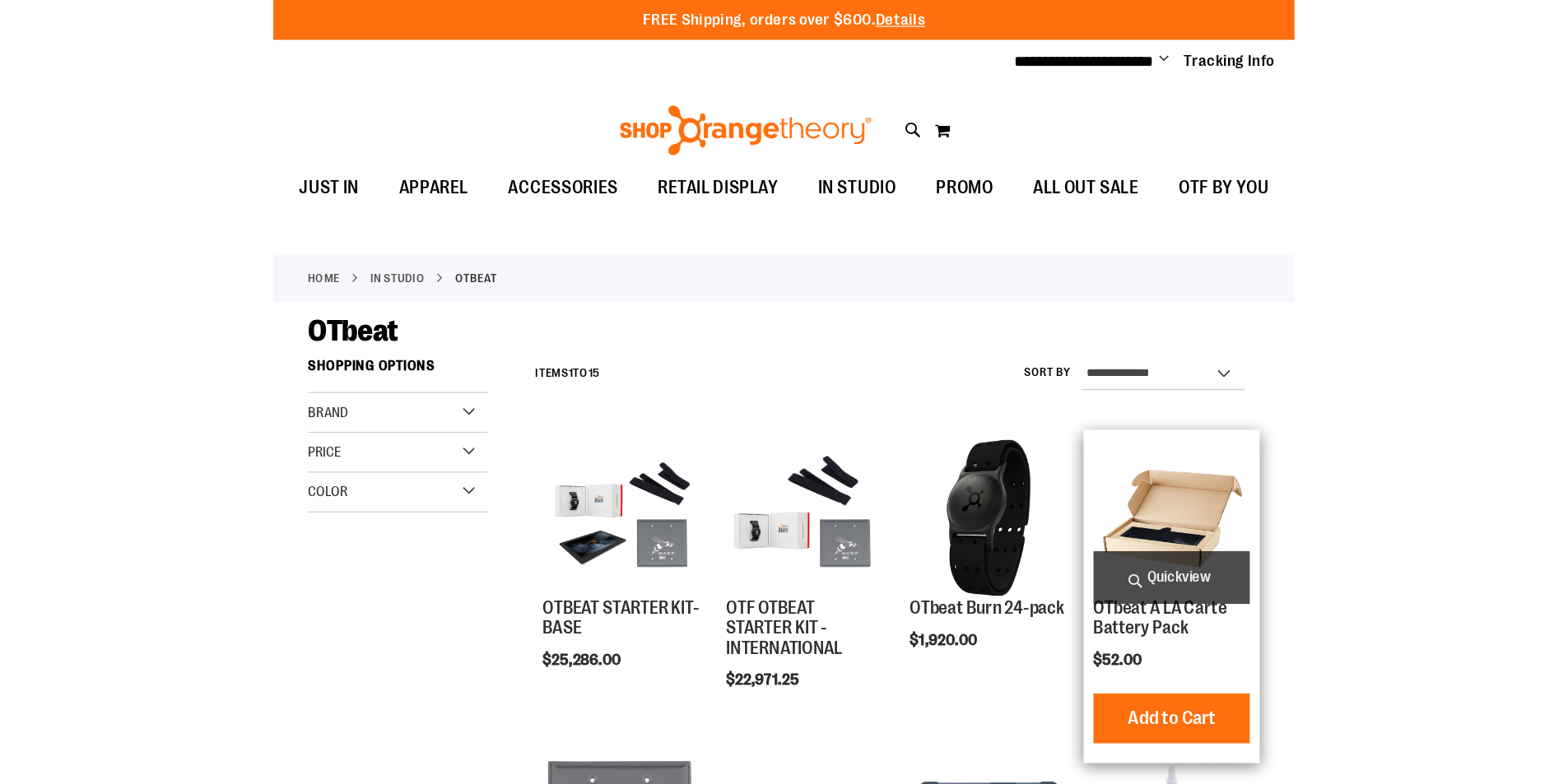 scroll, scrollTop: 0, scrollLeft: 0, axis: both 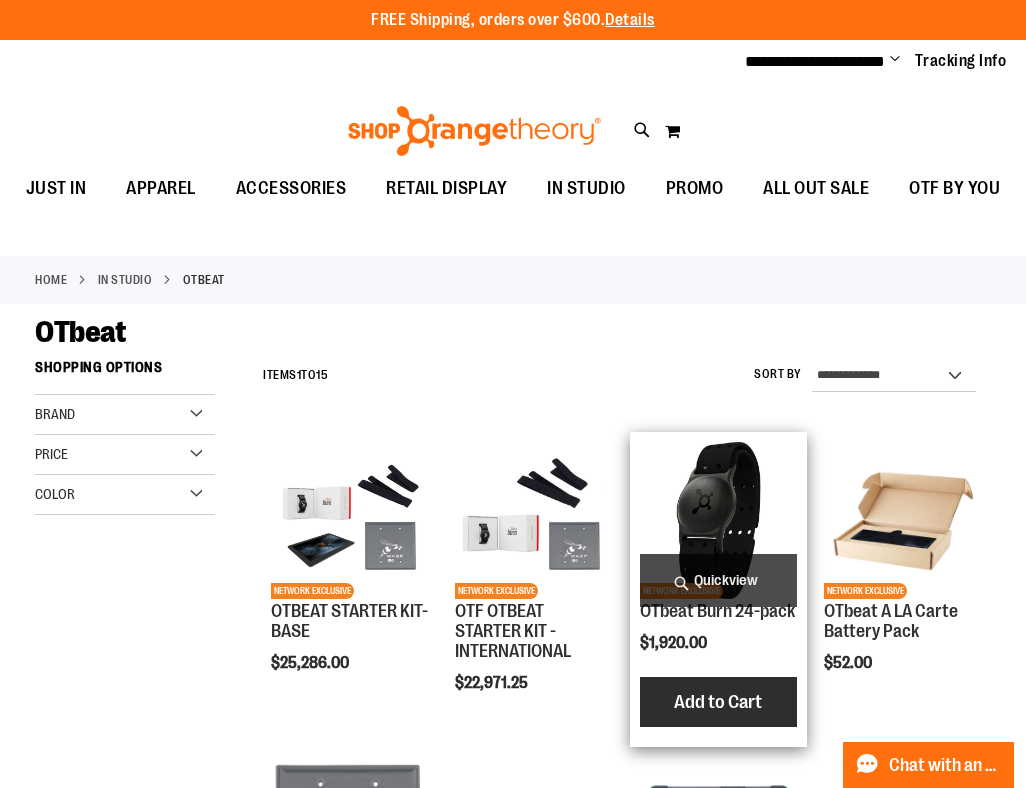type on "**********" 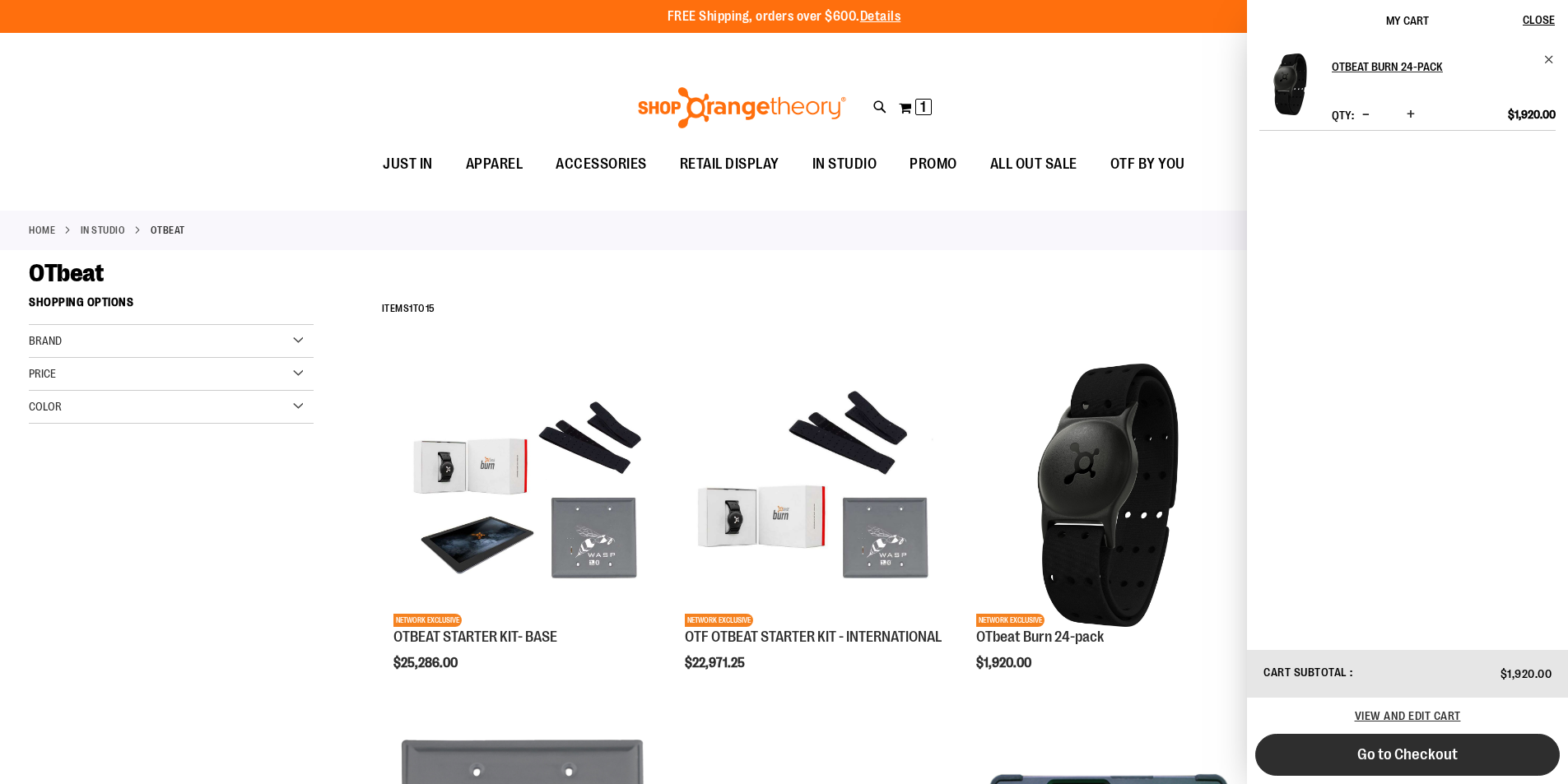click on "Go to Checkout" at bounding box center [1407, 754] 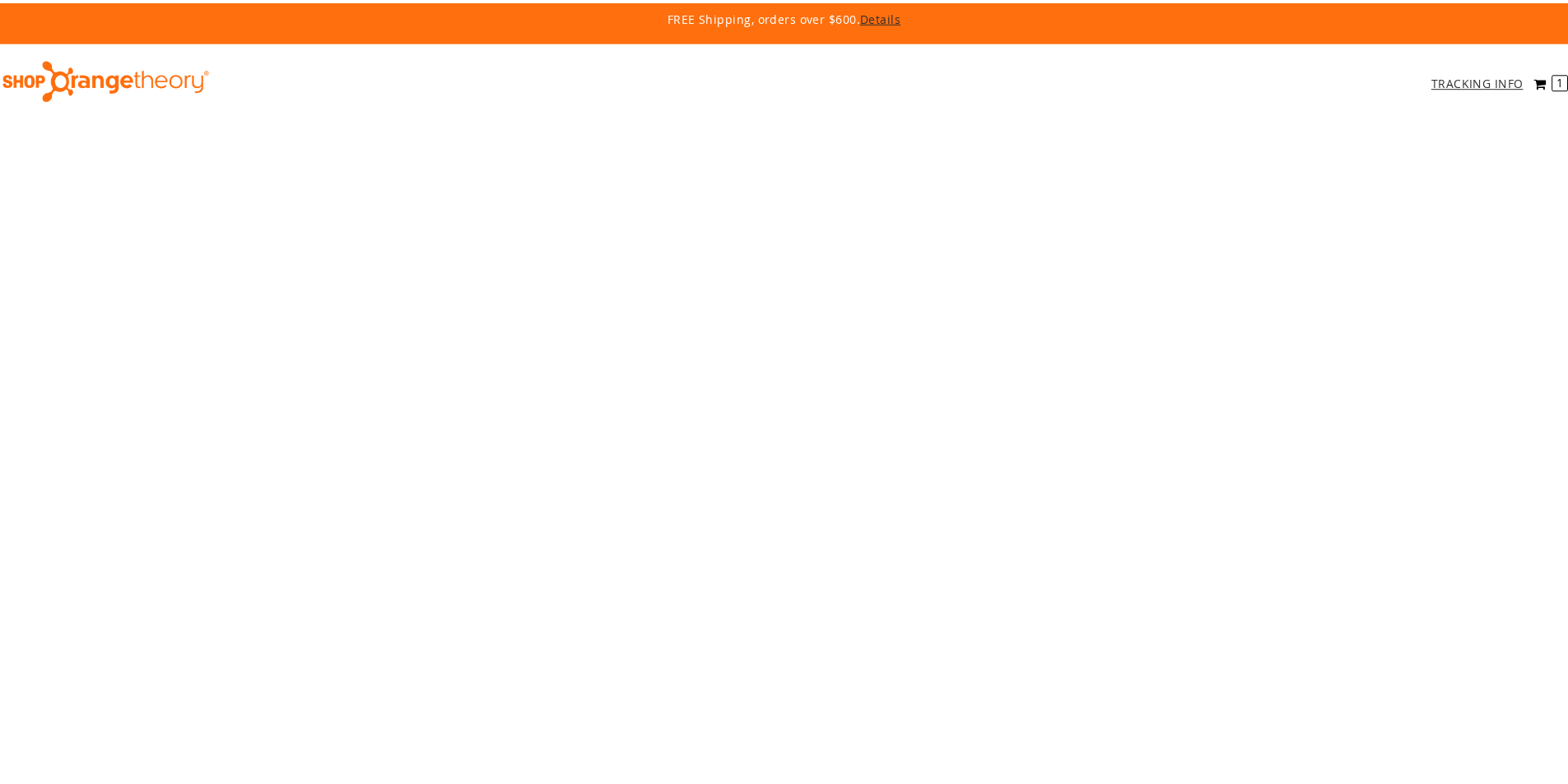 scroll, scrollTop: 0, scrollLeft: 0, axis: both 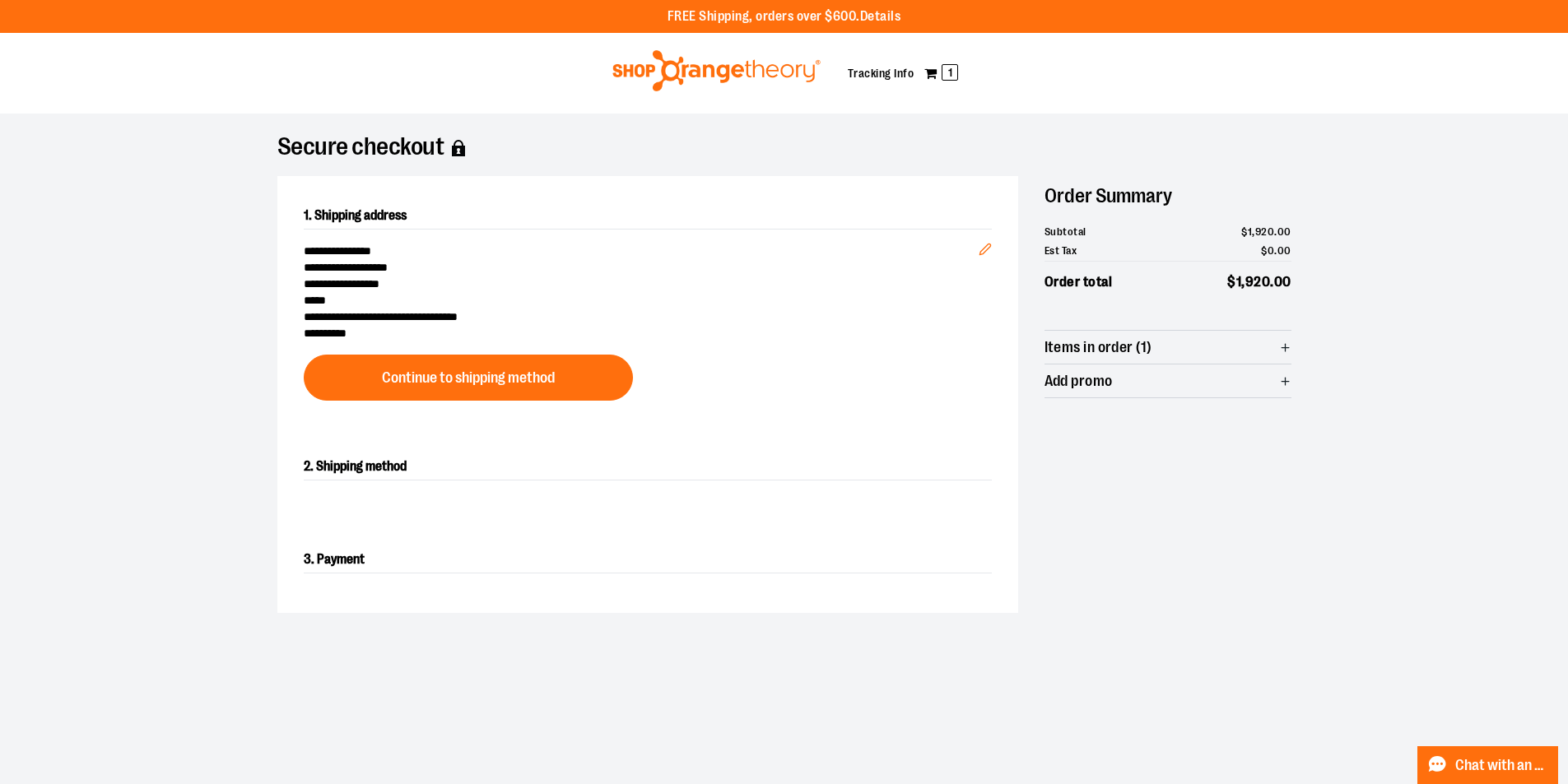 click at bounding box center (784, 784) 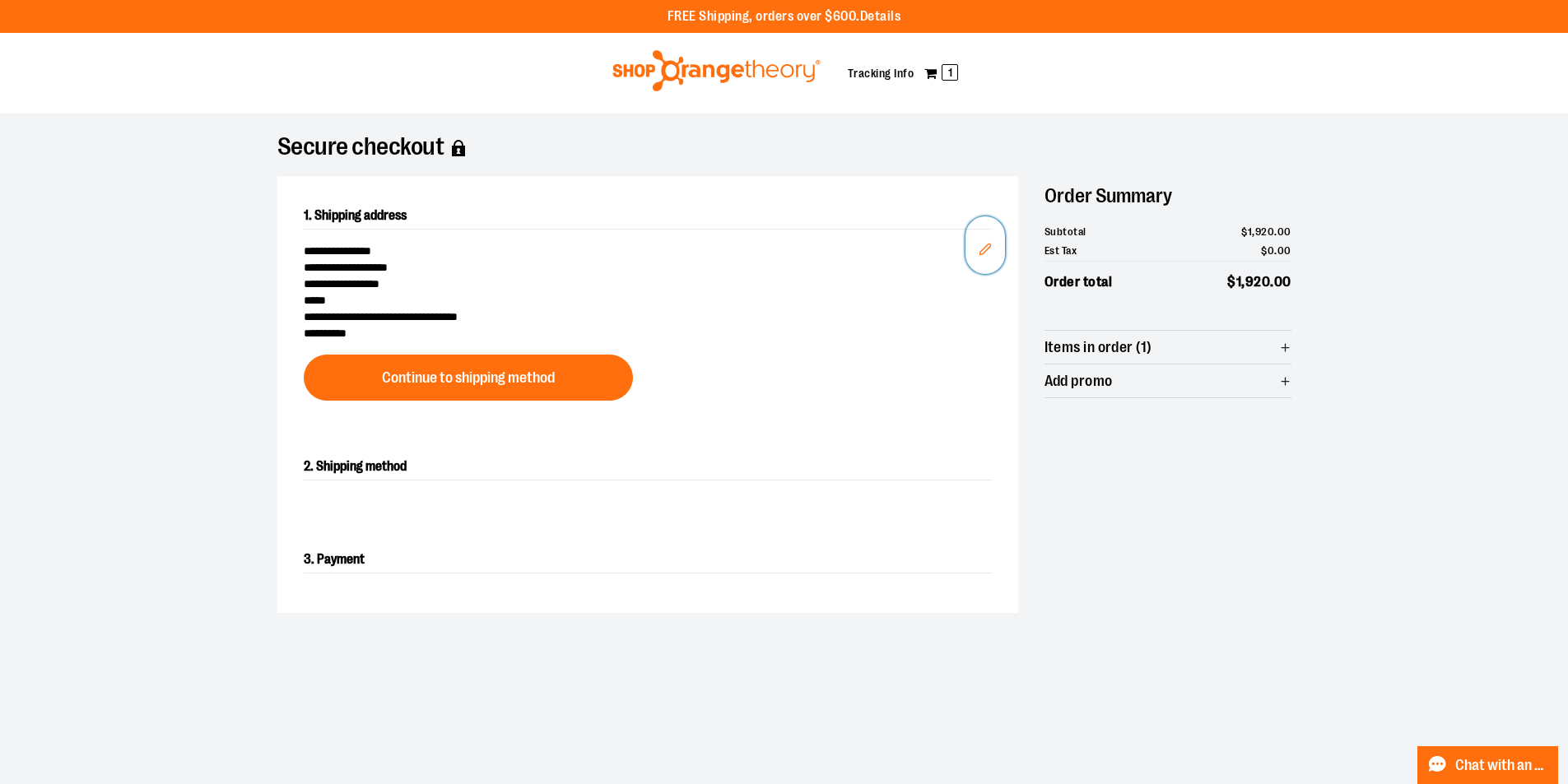 click 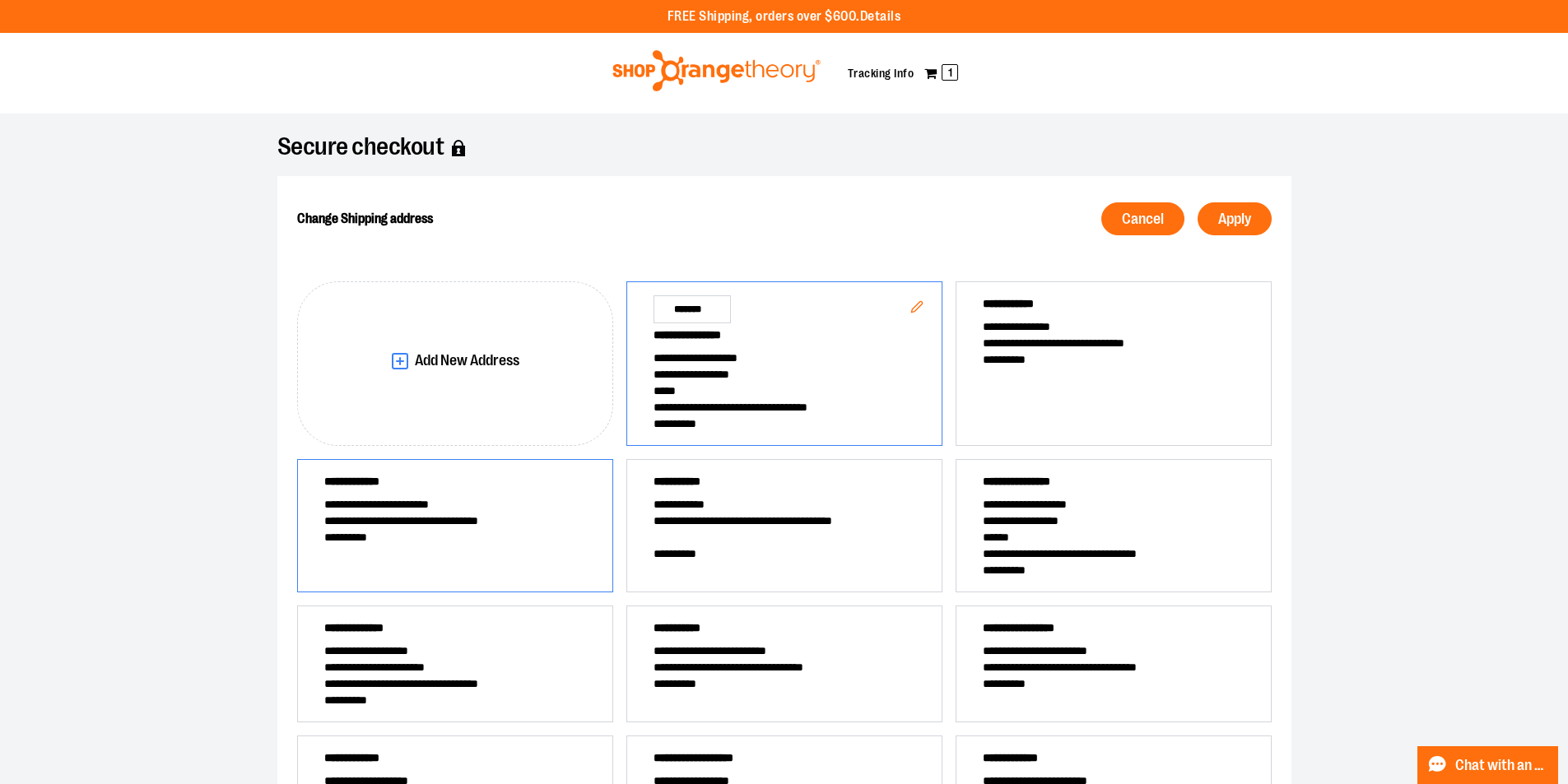 click on "**********" at bounding box center [455, 537] 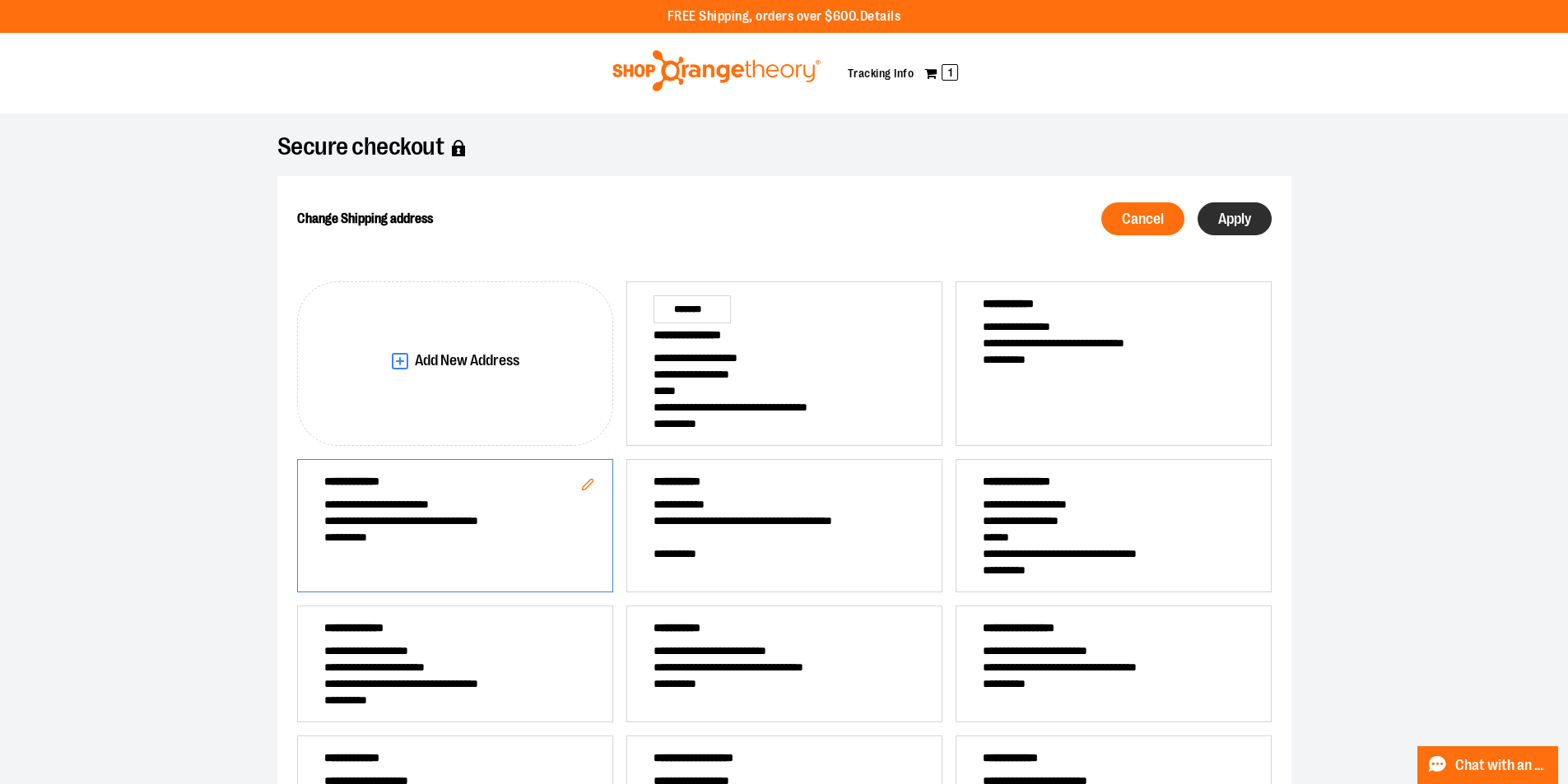 click on "Apply" at bounding box center (1235, 219) 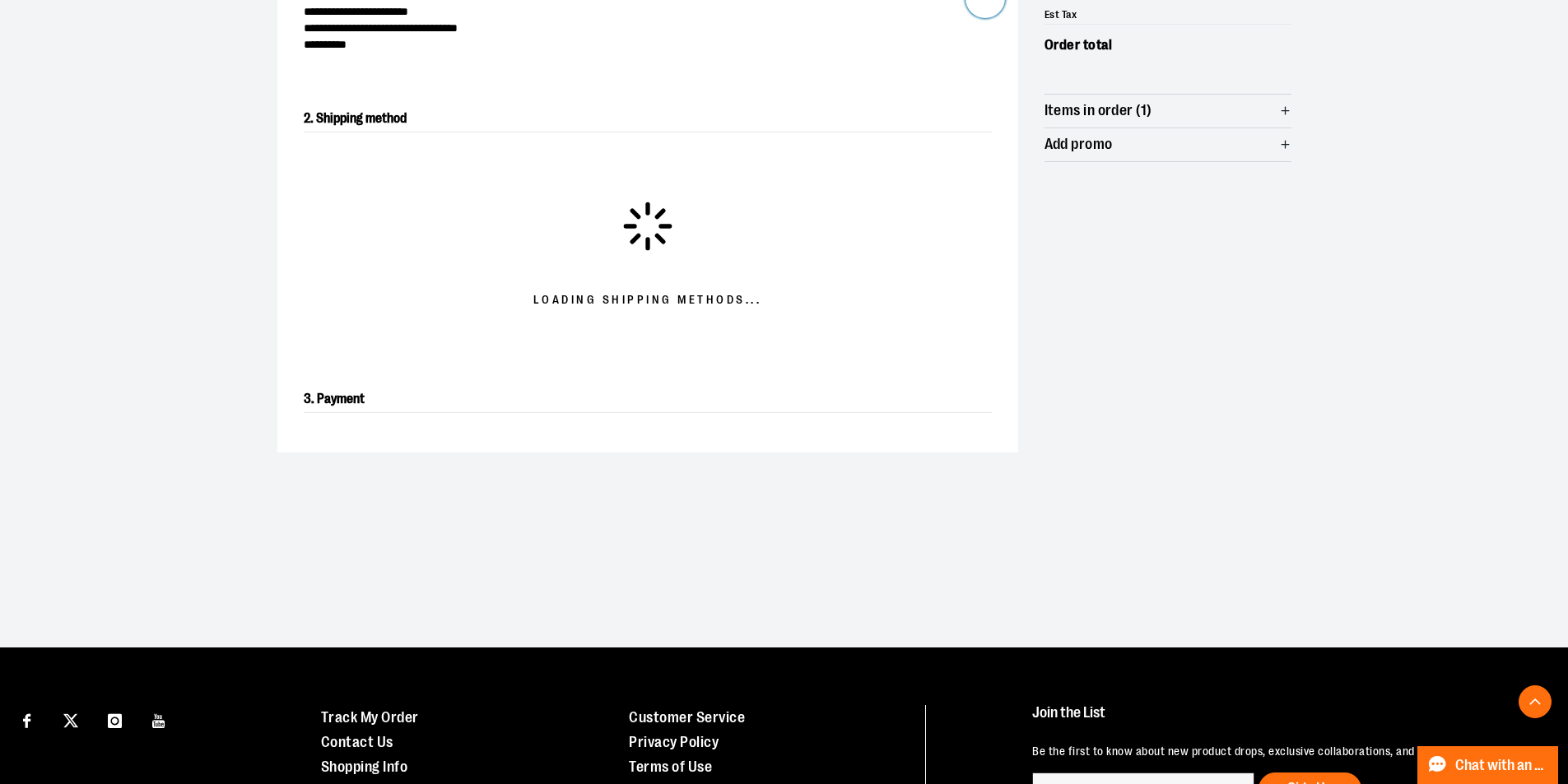 scroll, scrollTop: 264, scrollLeft: 0, axis: vertical 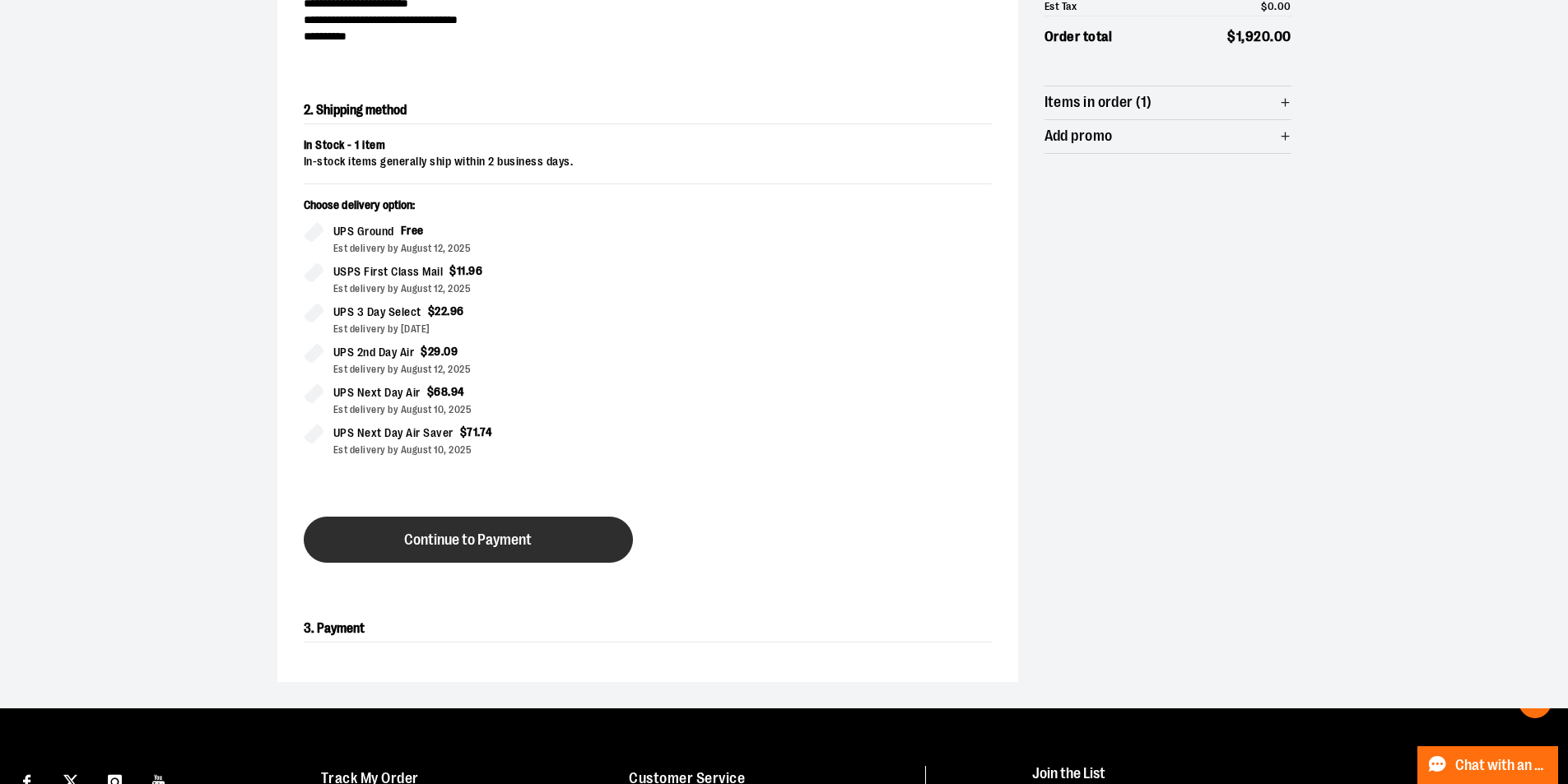 click on "Continue to Payment" at bounding box center (468, 540) 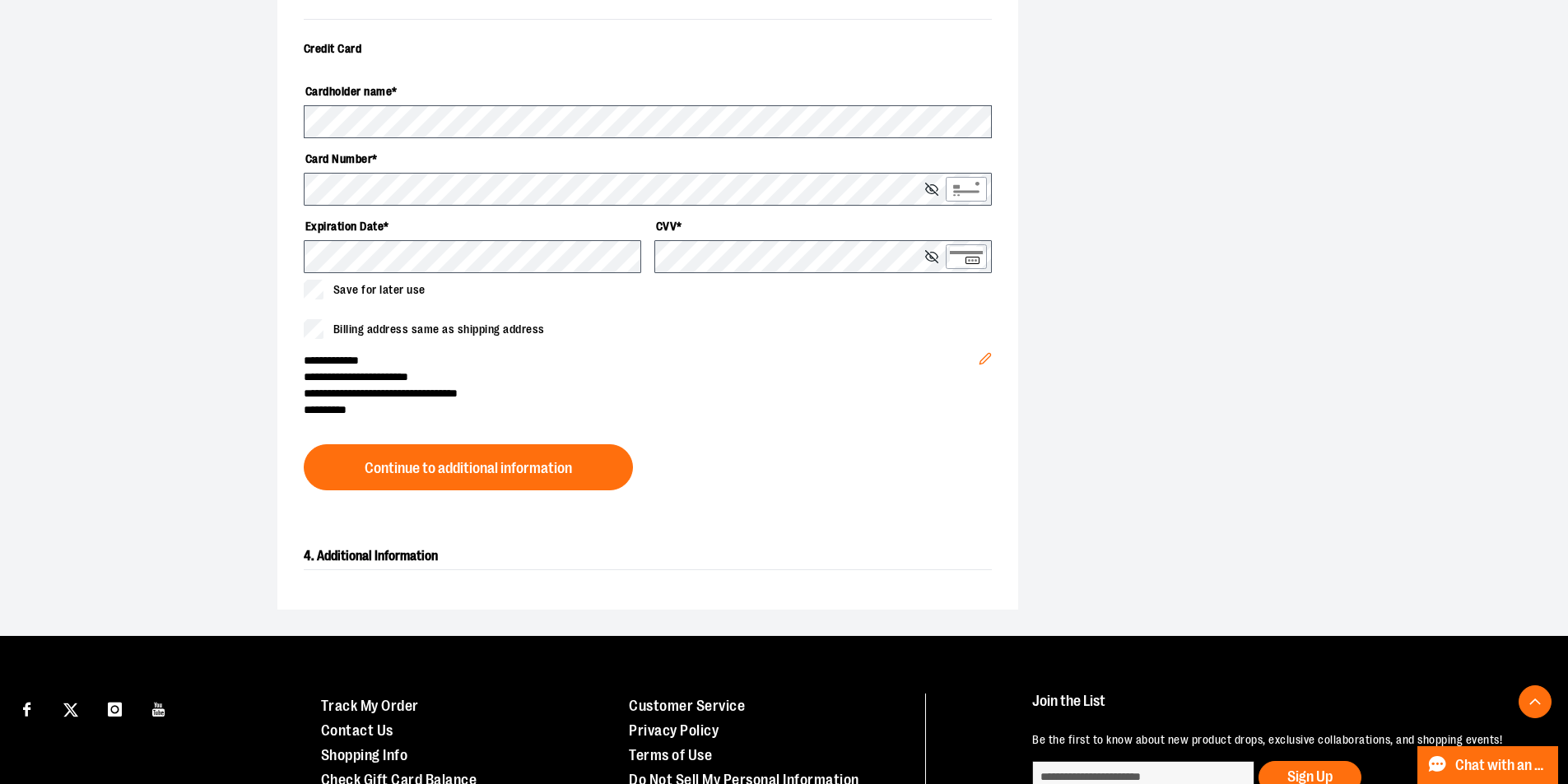 scroll, scrollTop: 346, scrollLeft: 0, axis: vertical 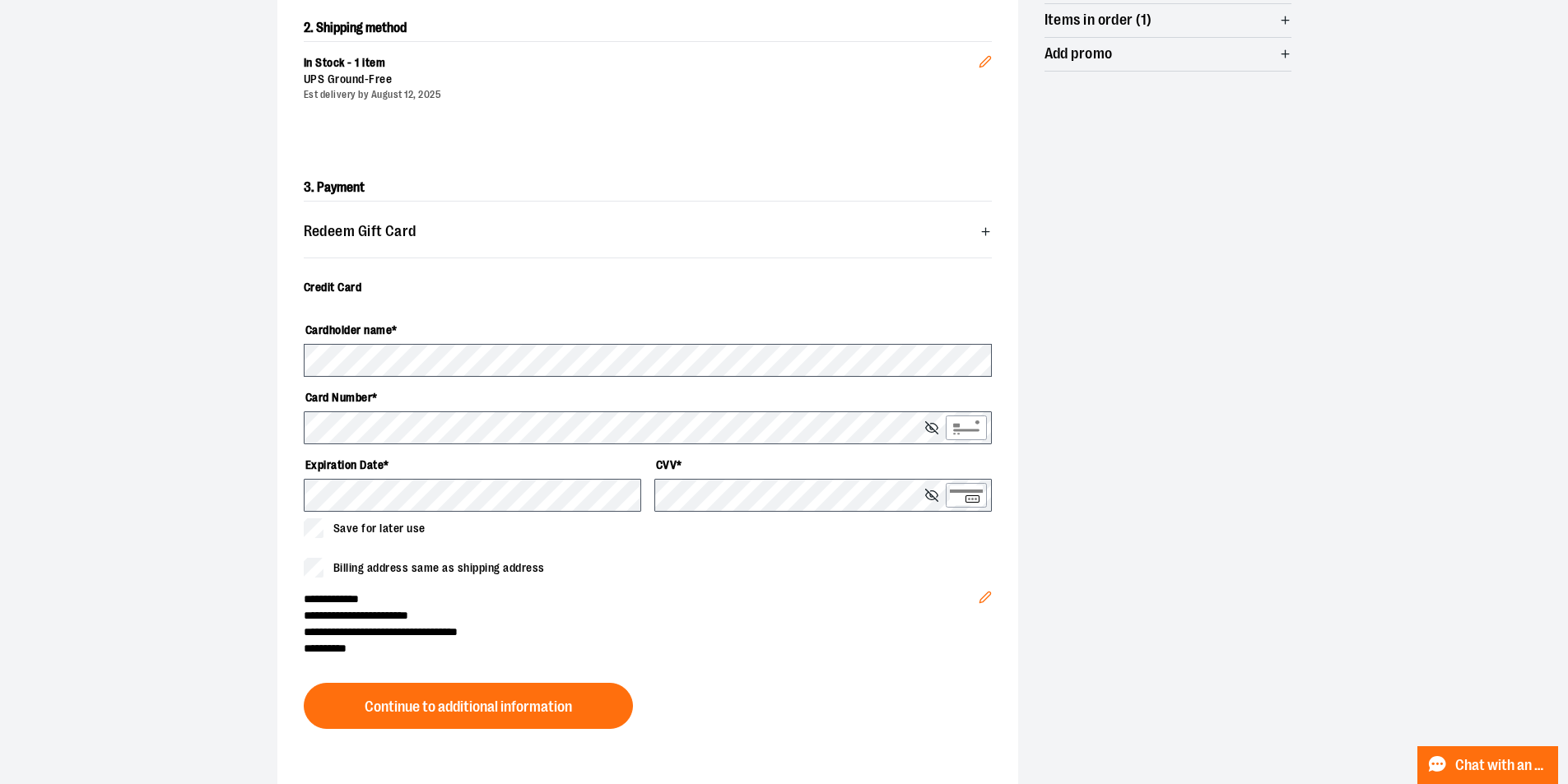 click on "**********" at bounding box center [648, 442] 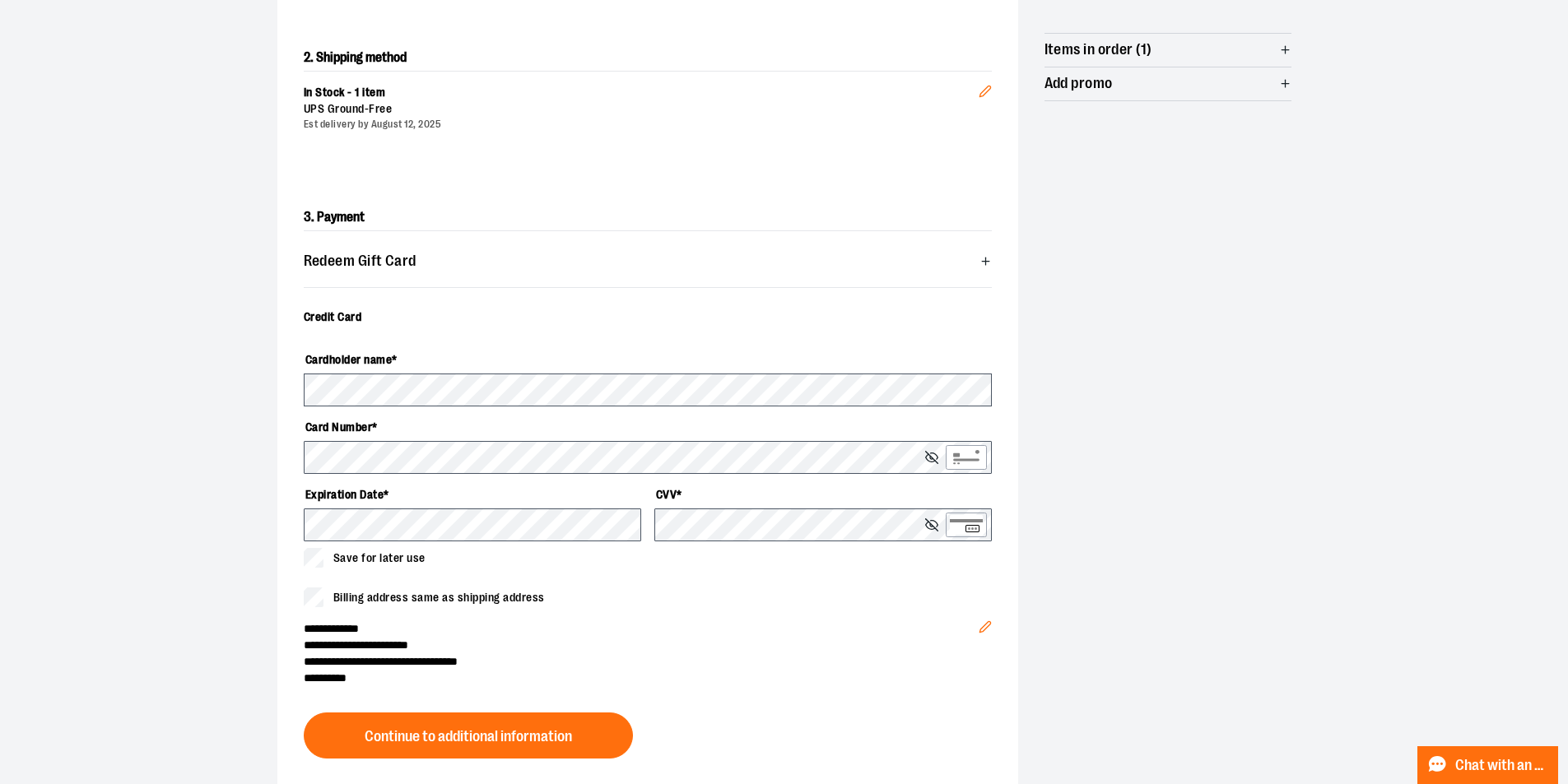 scroll, scrollTop: 494, scrollLeft: 0, axis: vertical 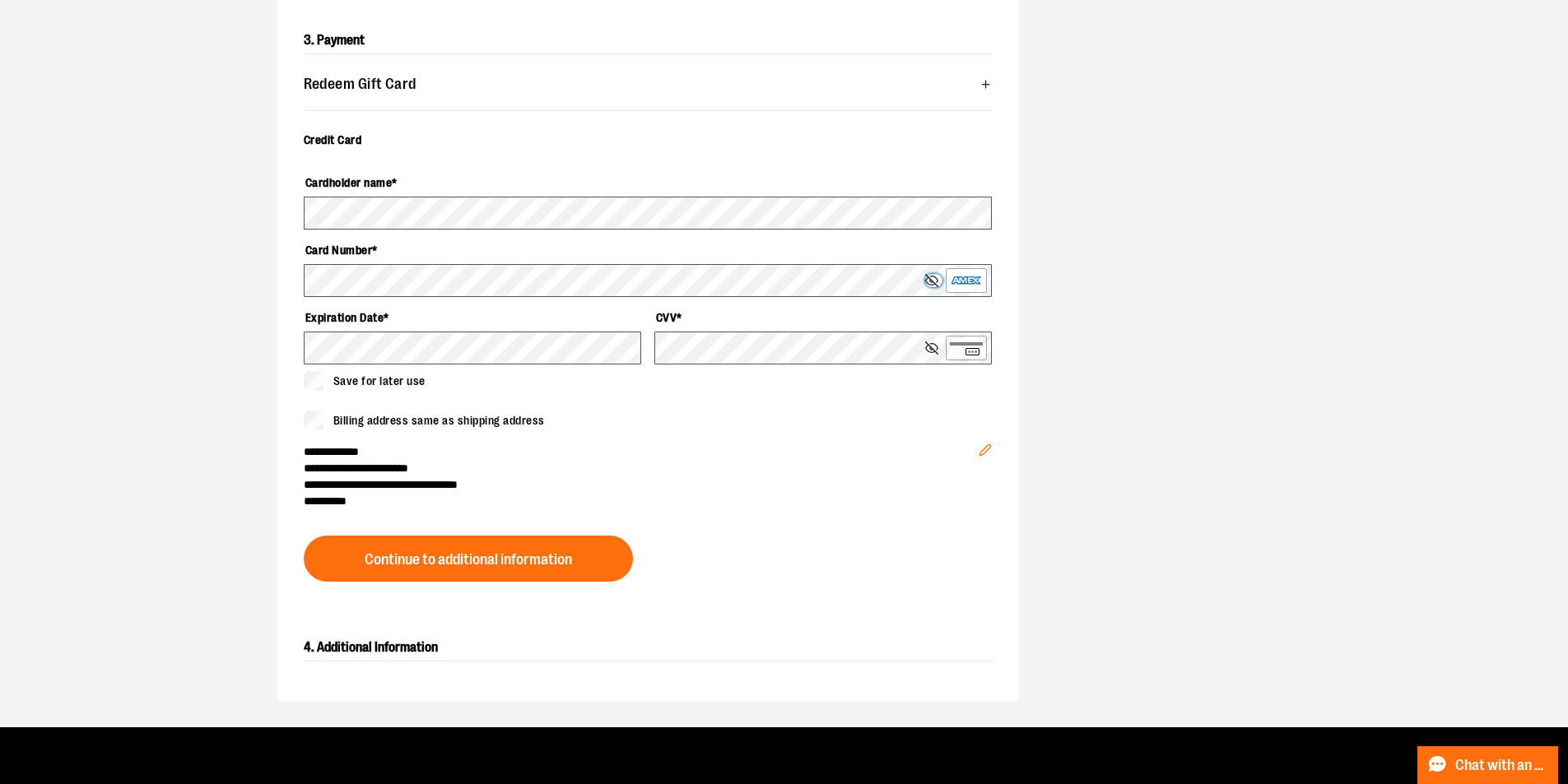 type 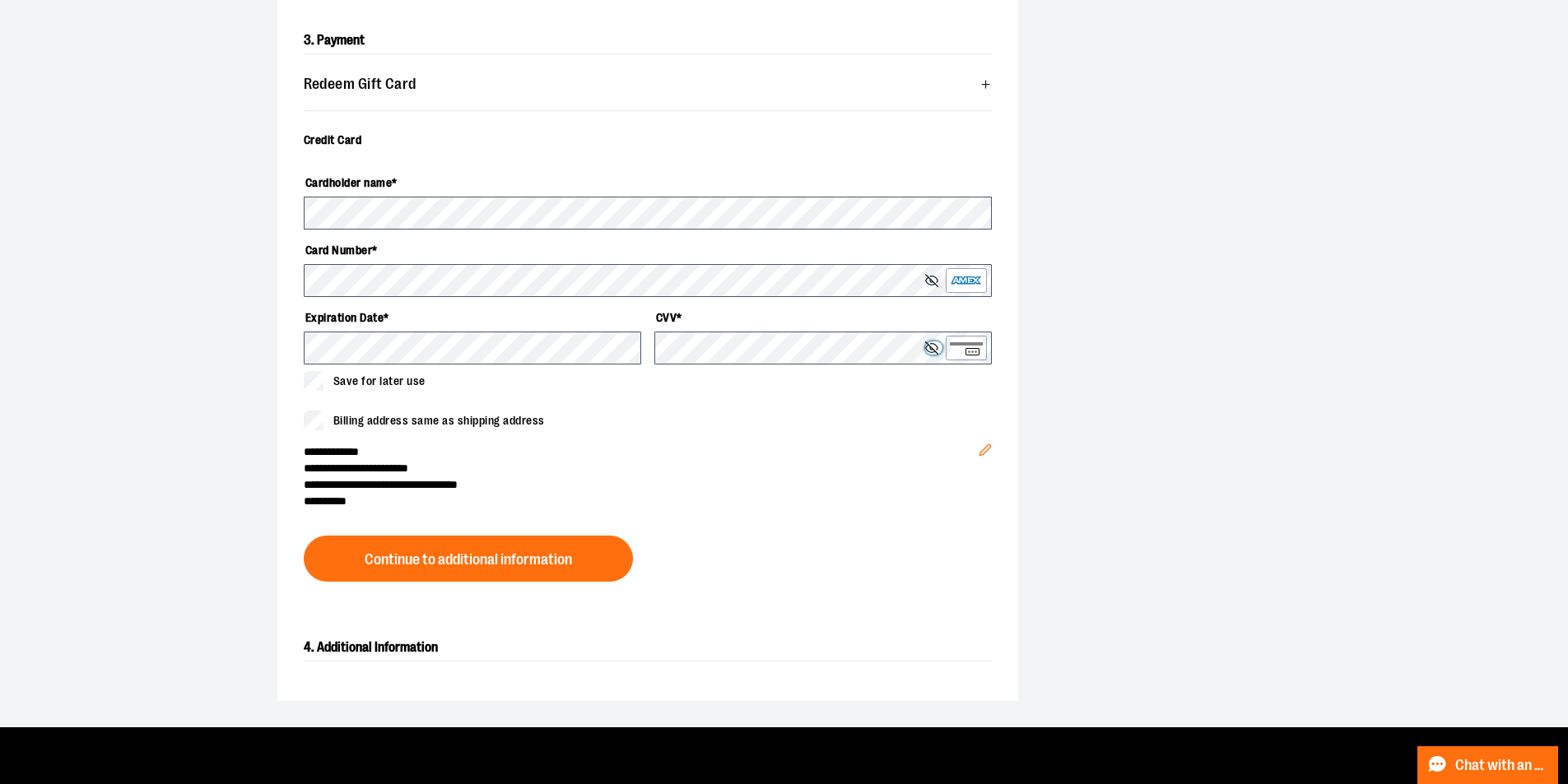 type 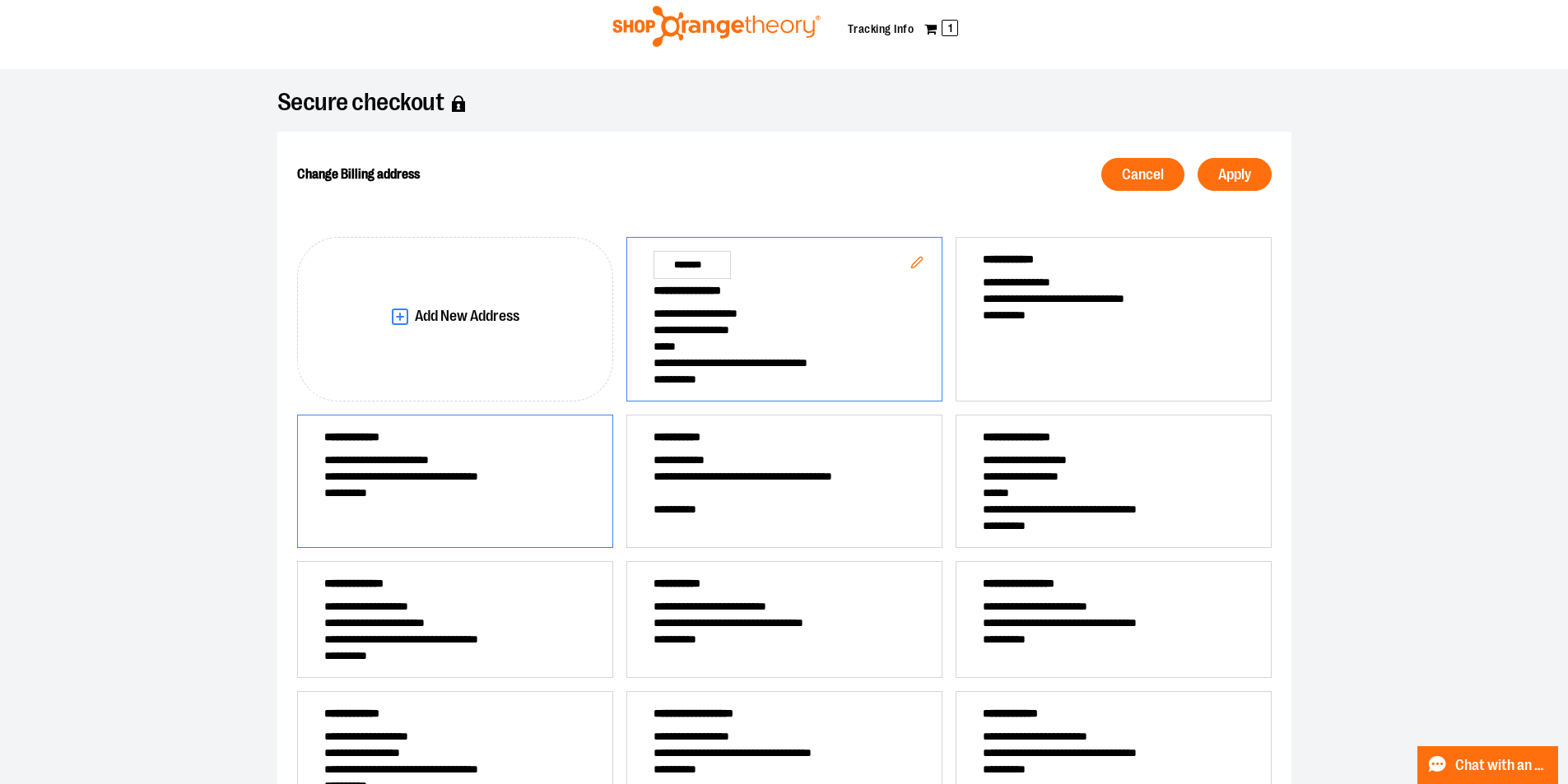 scroll, scrollTop: 43, scrollLeft: 0, axis: vertical 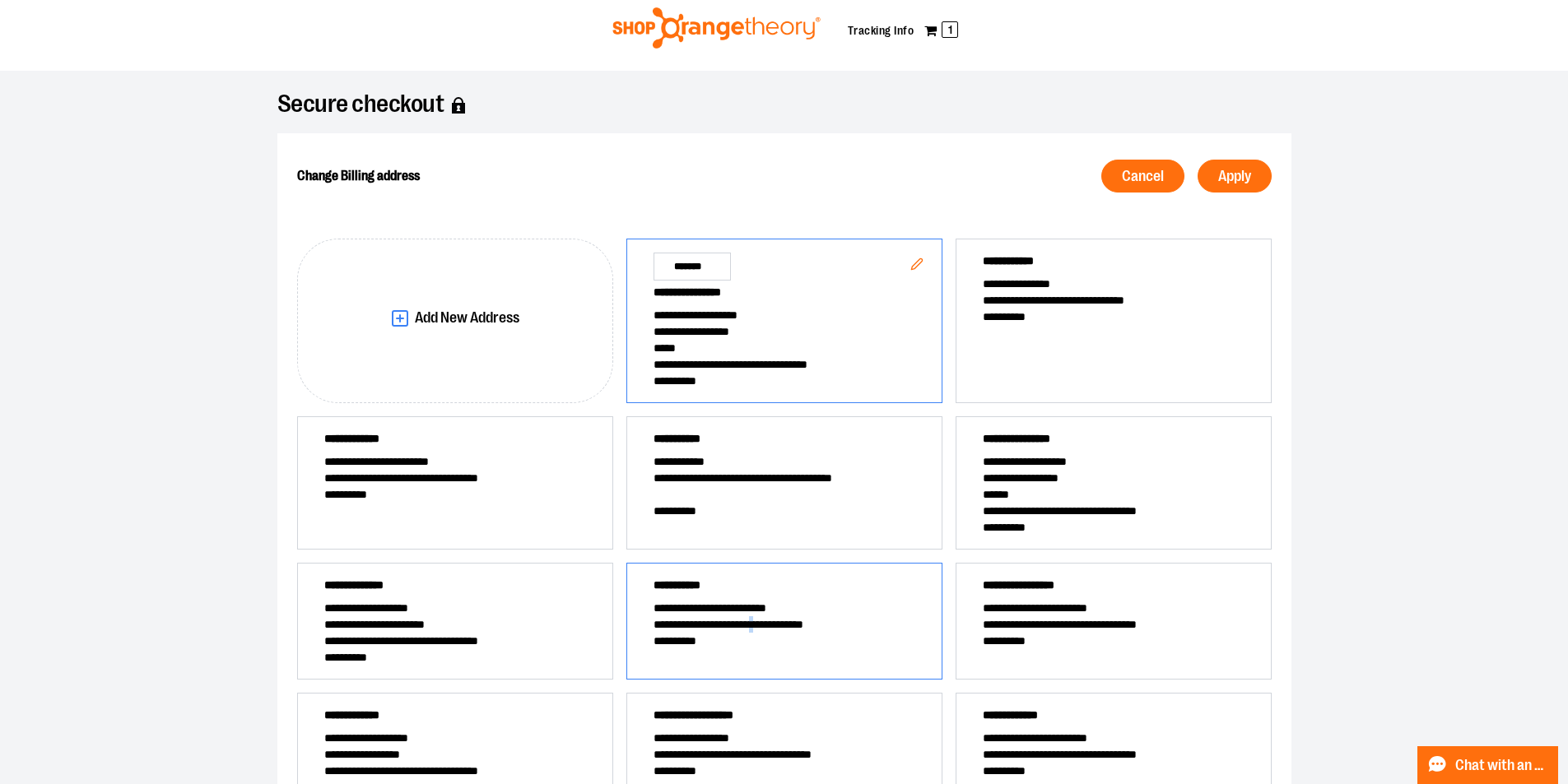 click on "**********" at bounding box center (784, 624) 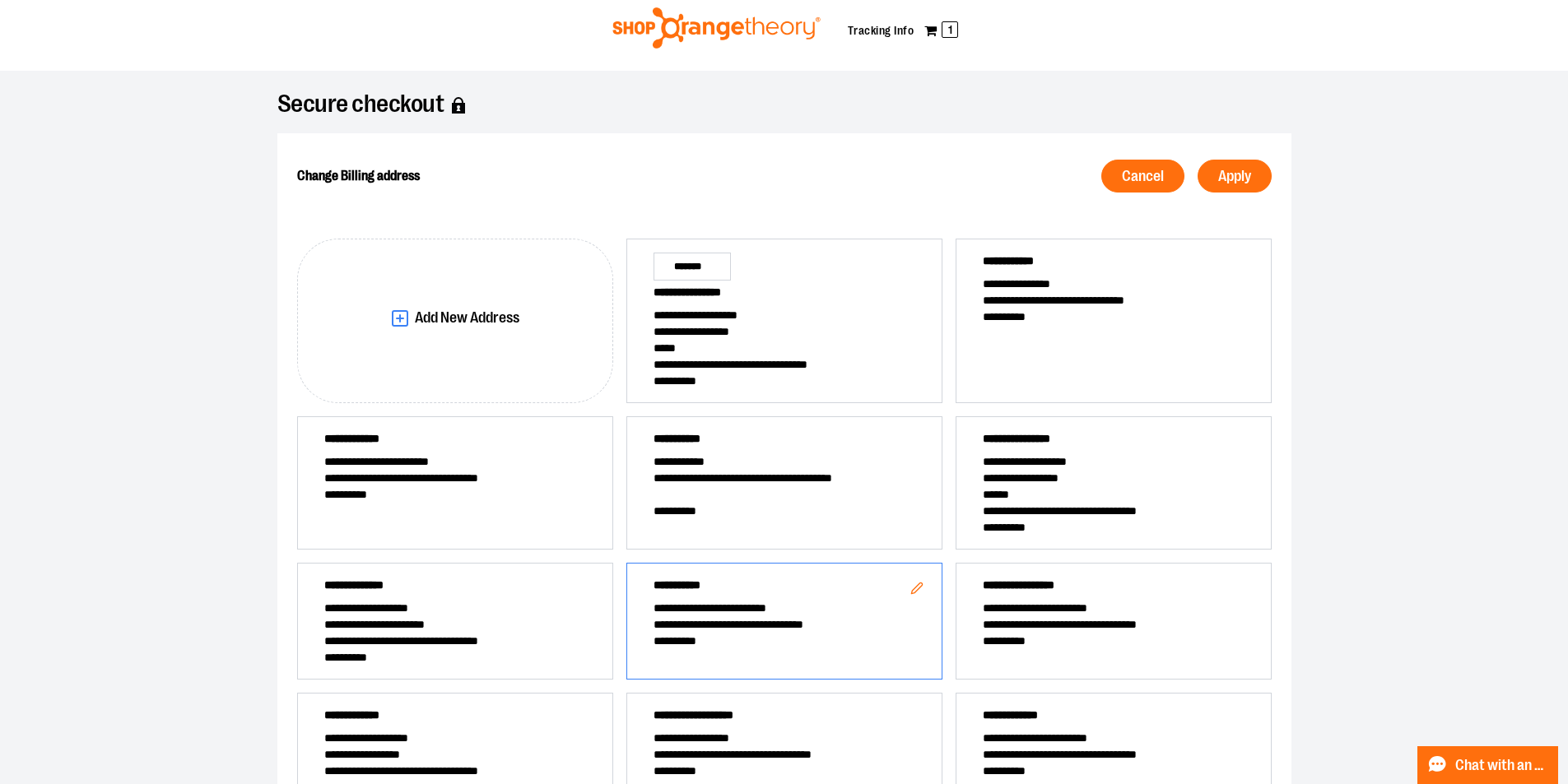 click on "**********" at bounding box center [784, 641] 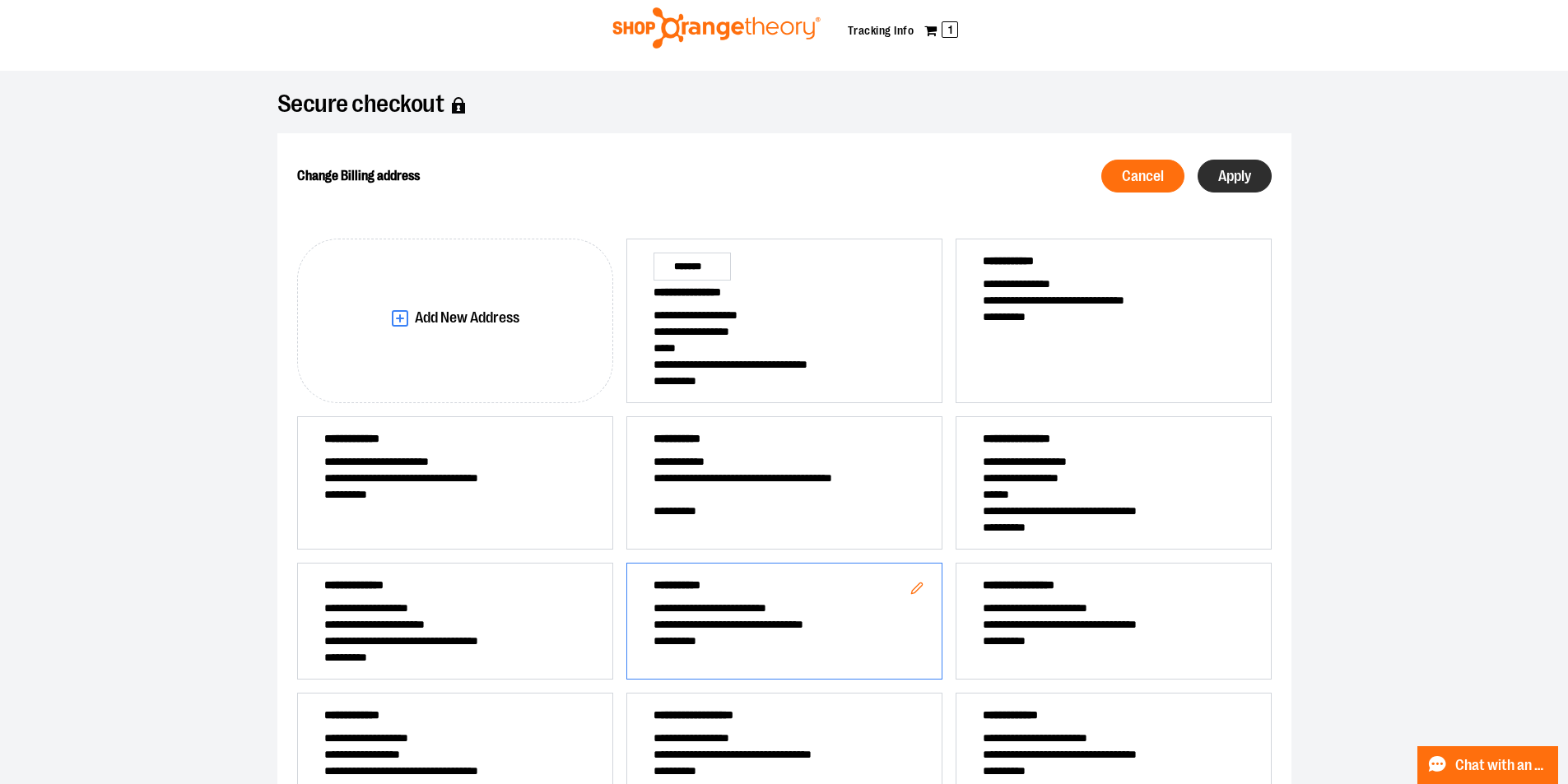 click on "Apply" at bounding box center (1235, 176) 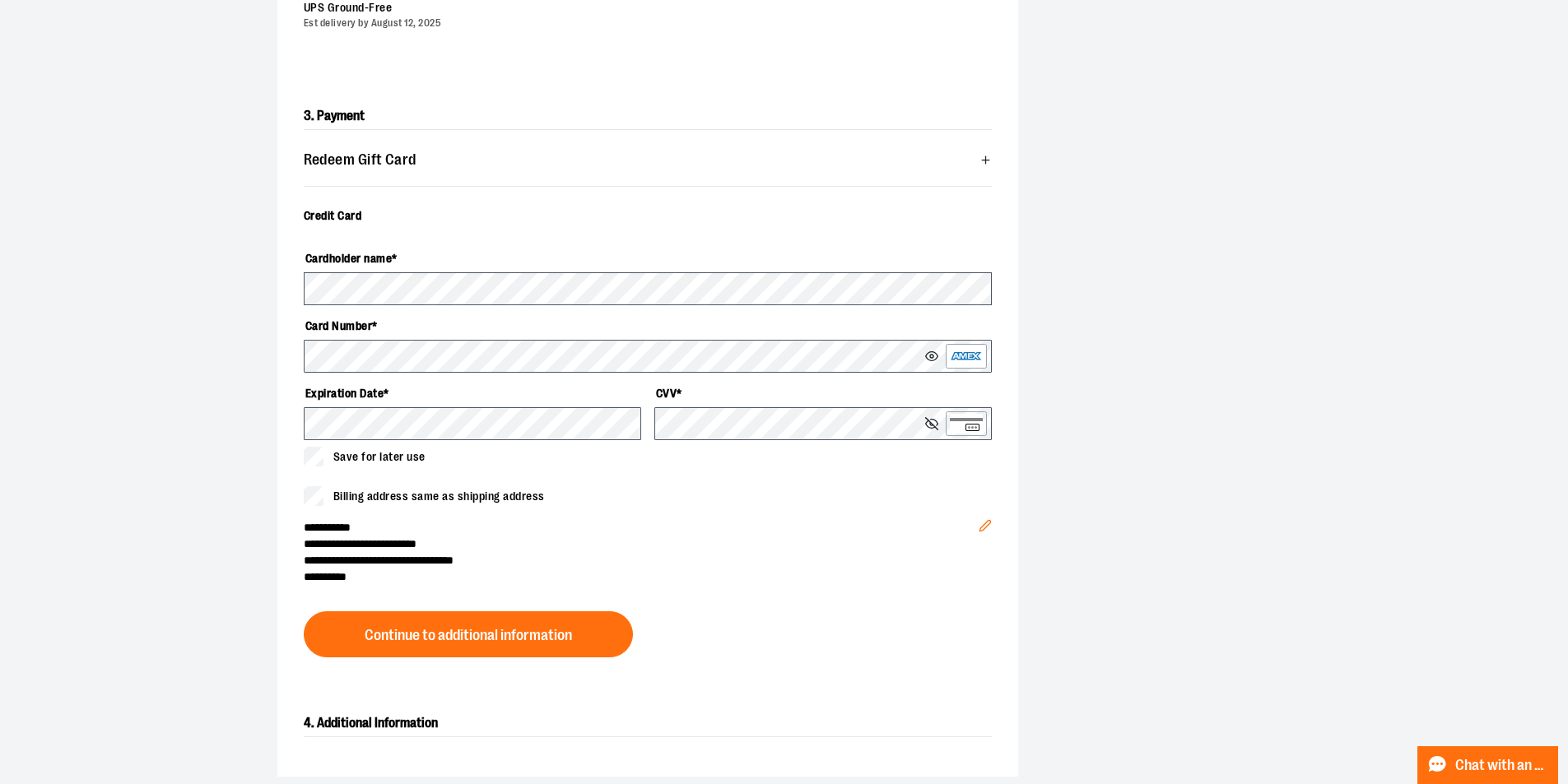 scroll, scrollTop: 454, scrollLeft: 0, axis: vertical 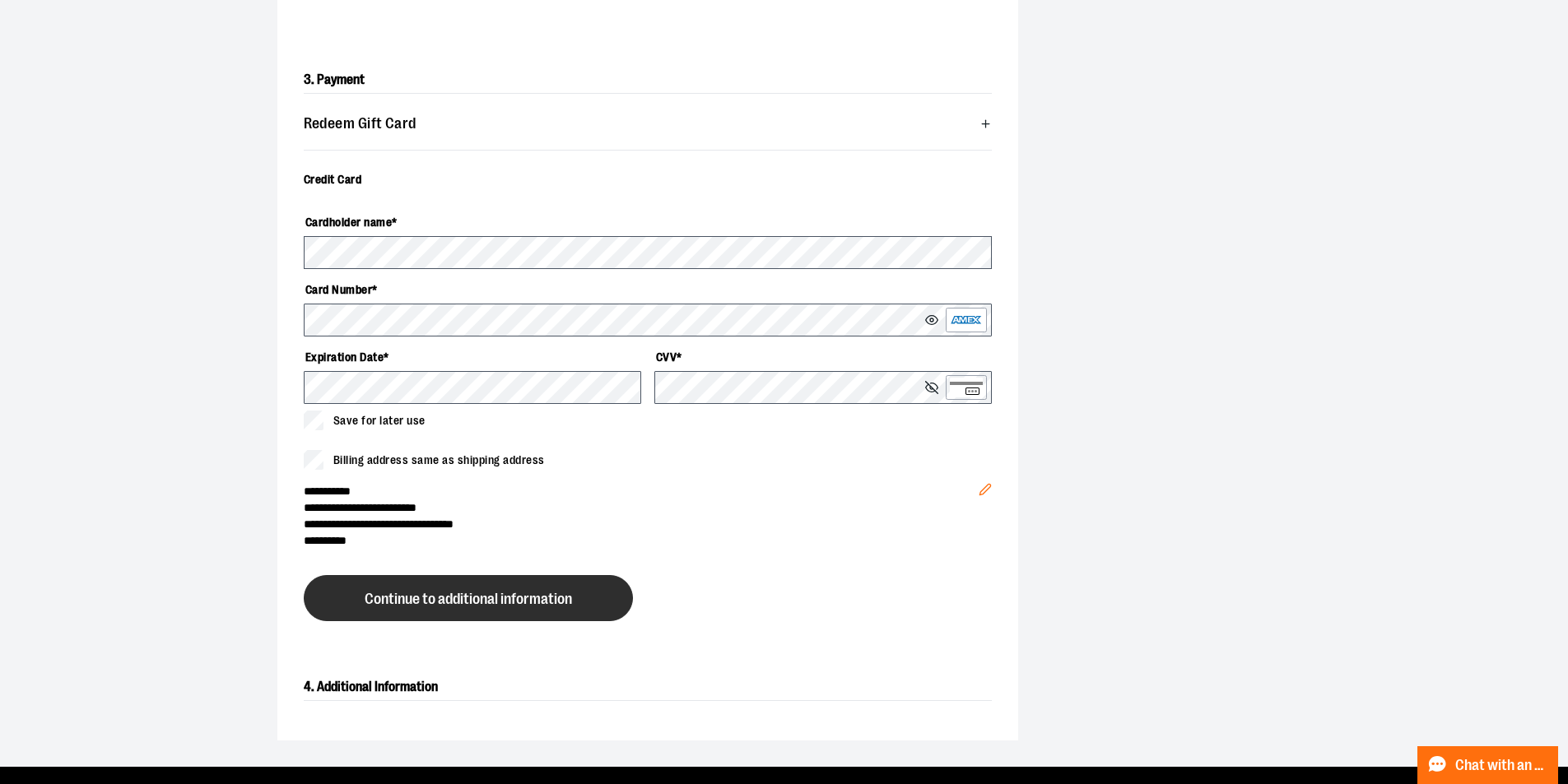 click on "Continue to additional information" at bounding box center (468, 599) 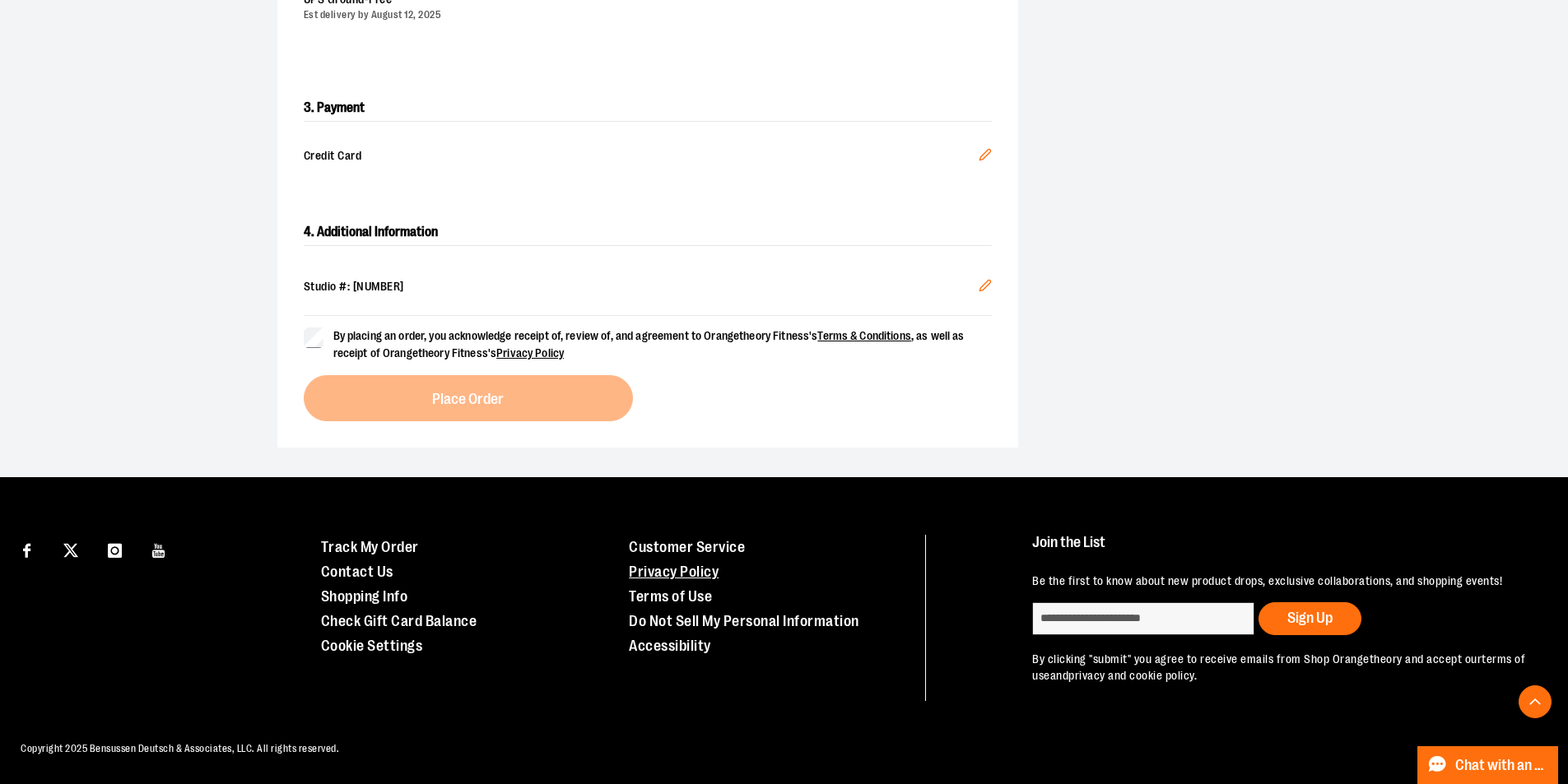 scroll, scrollTop: 442, scrollLeft: 0, axis: vertical 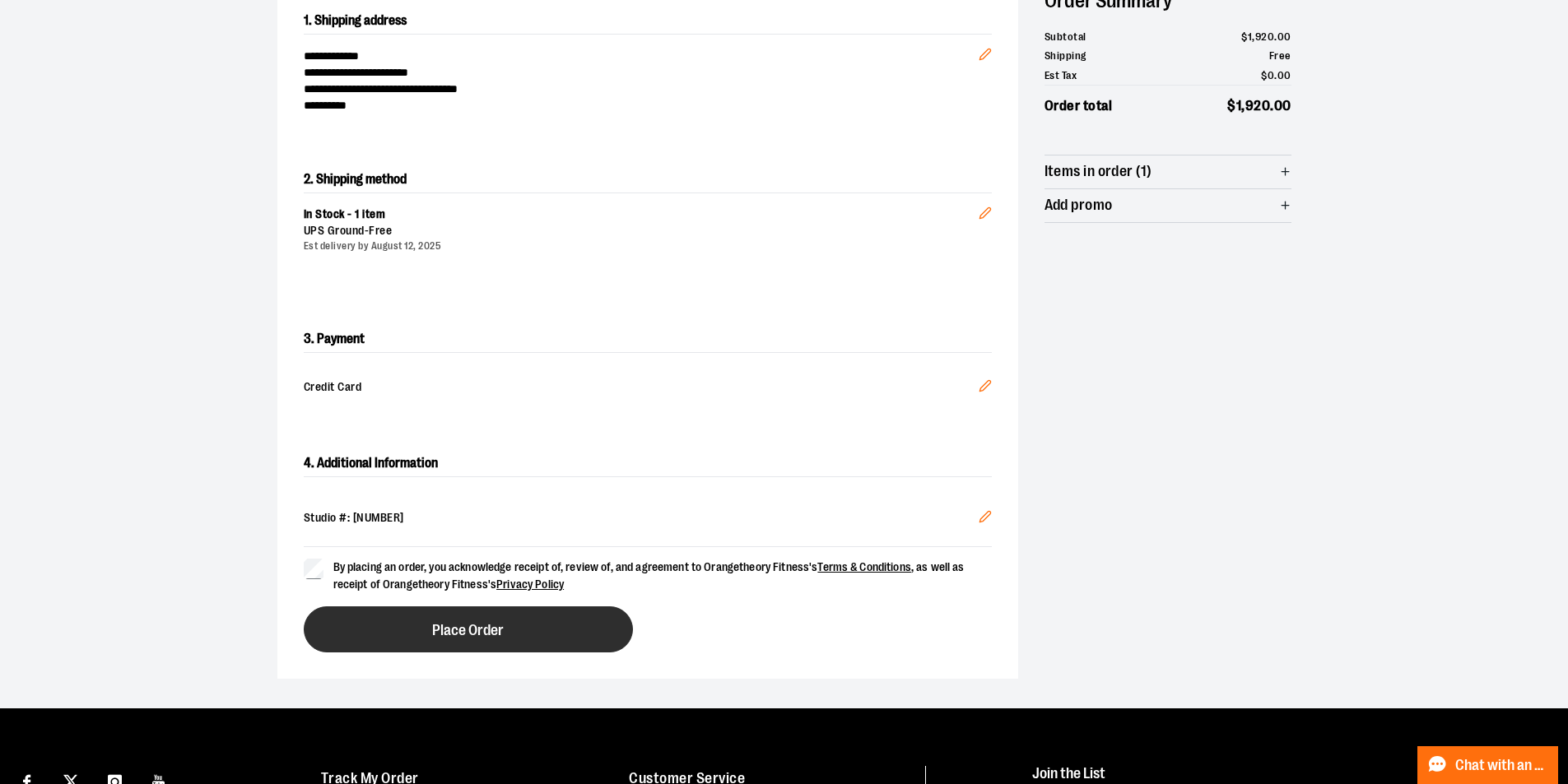 click on "Place Order" at bounding box center (468, 629) 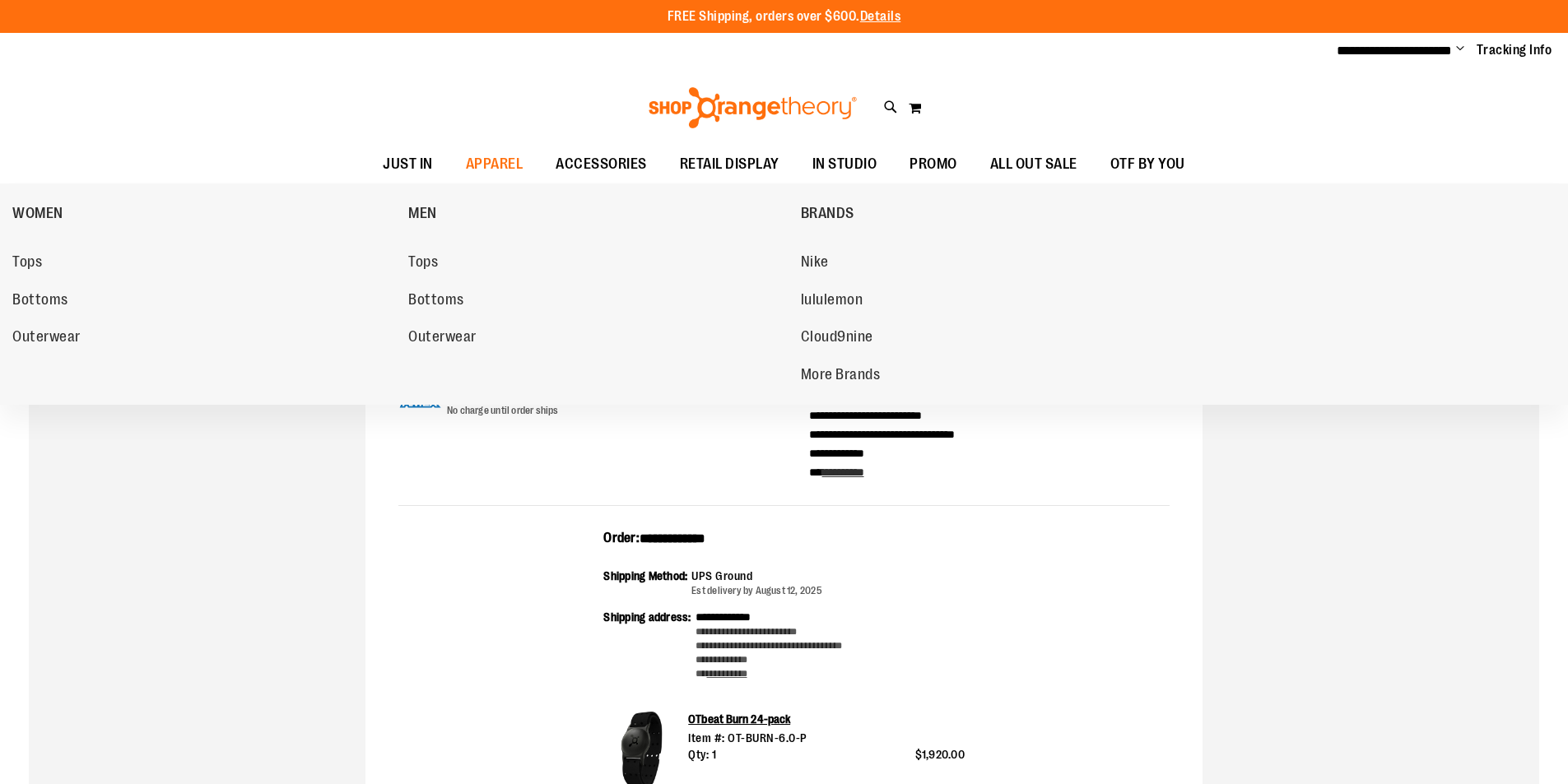 scroll, scrollTop: 0, scrollLeft: 0, axis: both 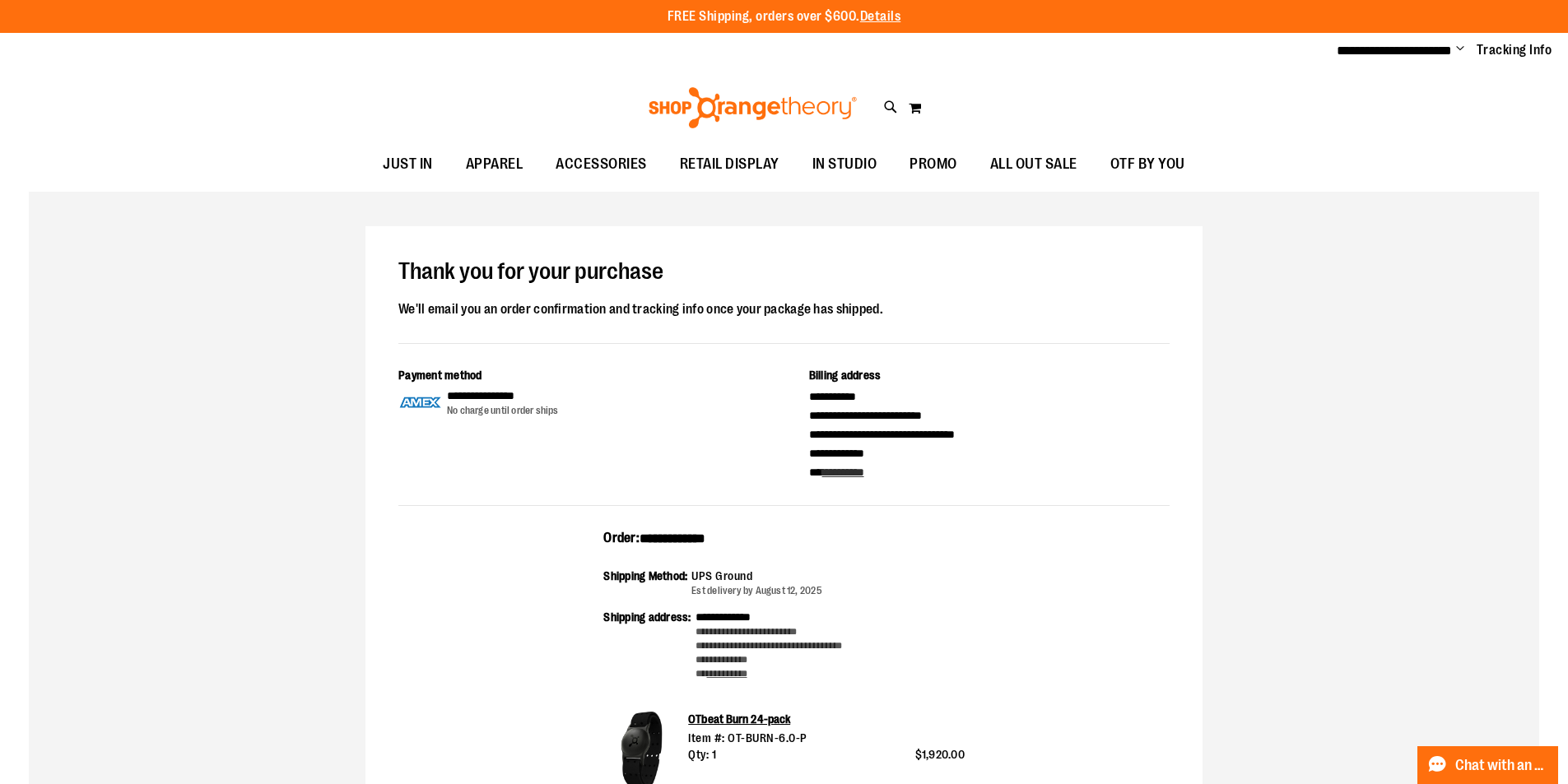 type on "**********" 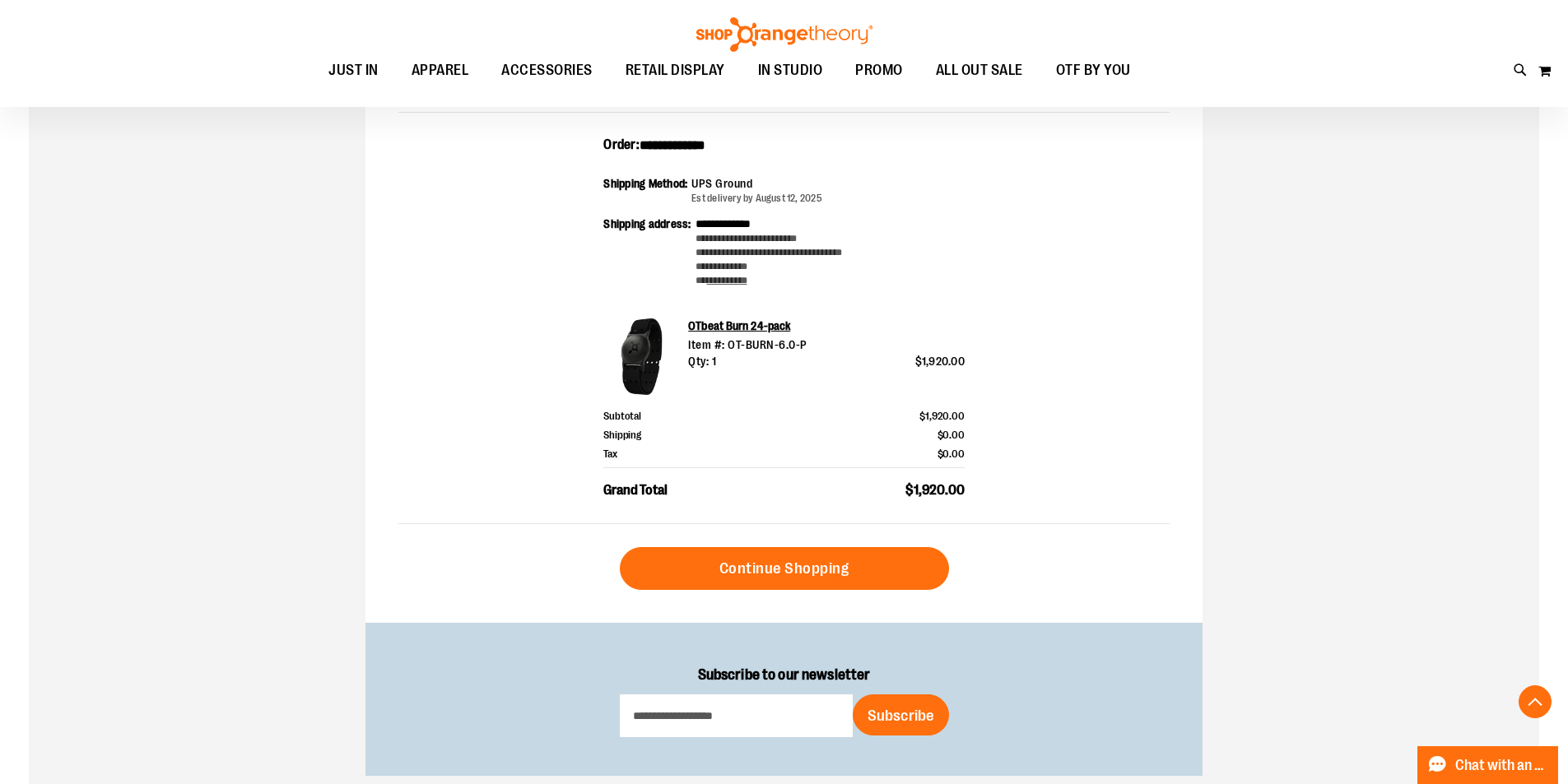 scroll, scrollTop: 411, scrollLeft: 0, axis: vertical 